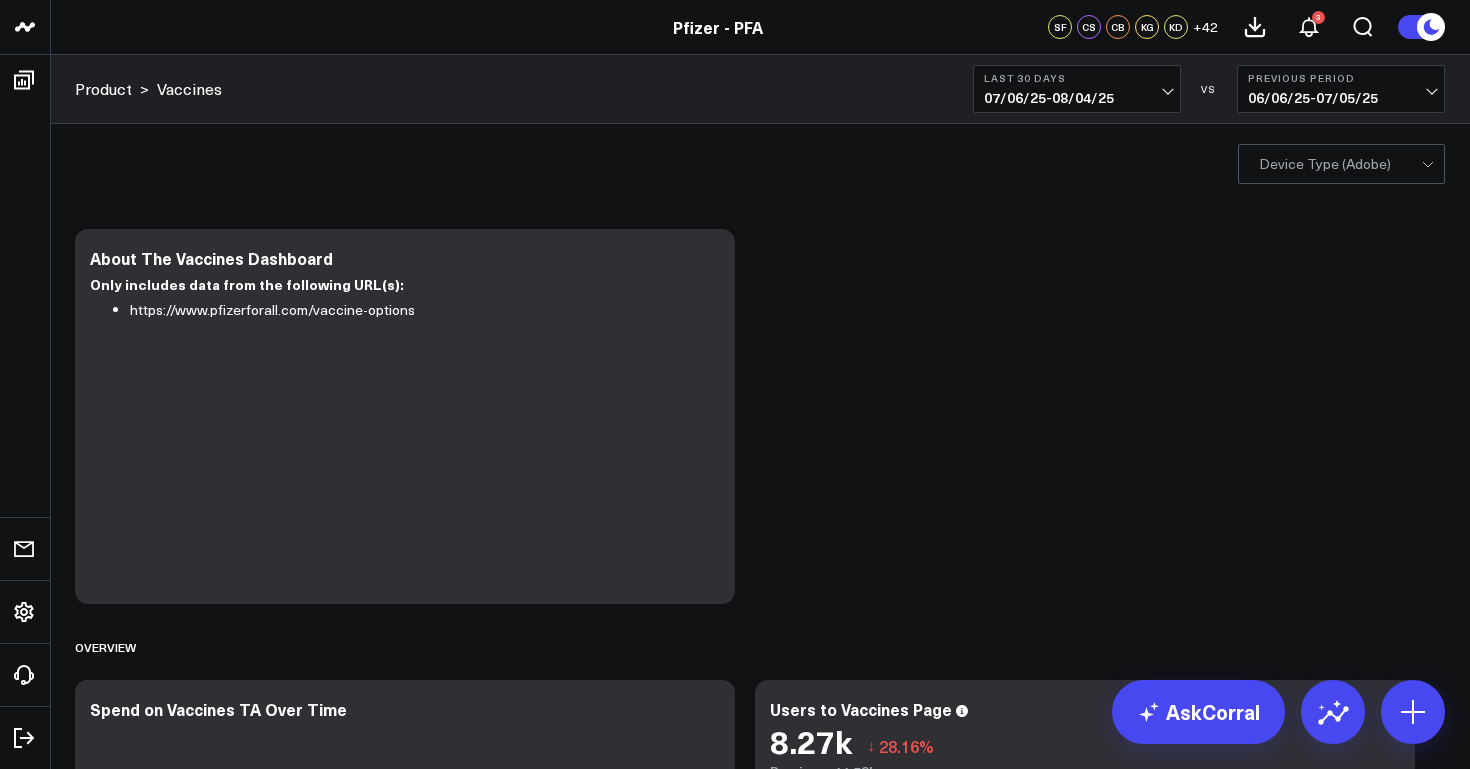 scroll, scrollTop: 995, scrollLeft: 0, axis: vertical 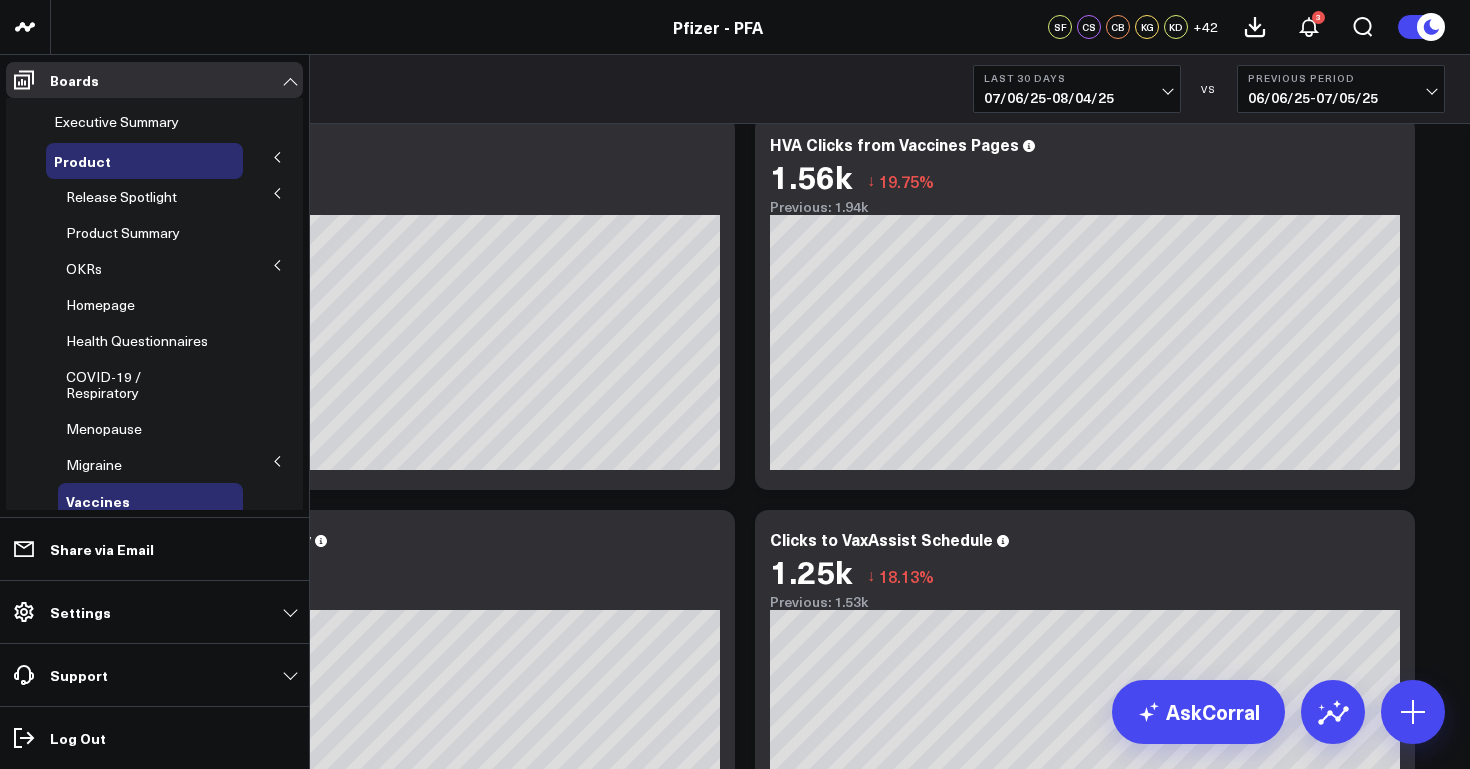 click 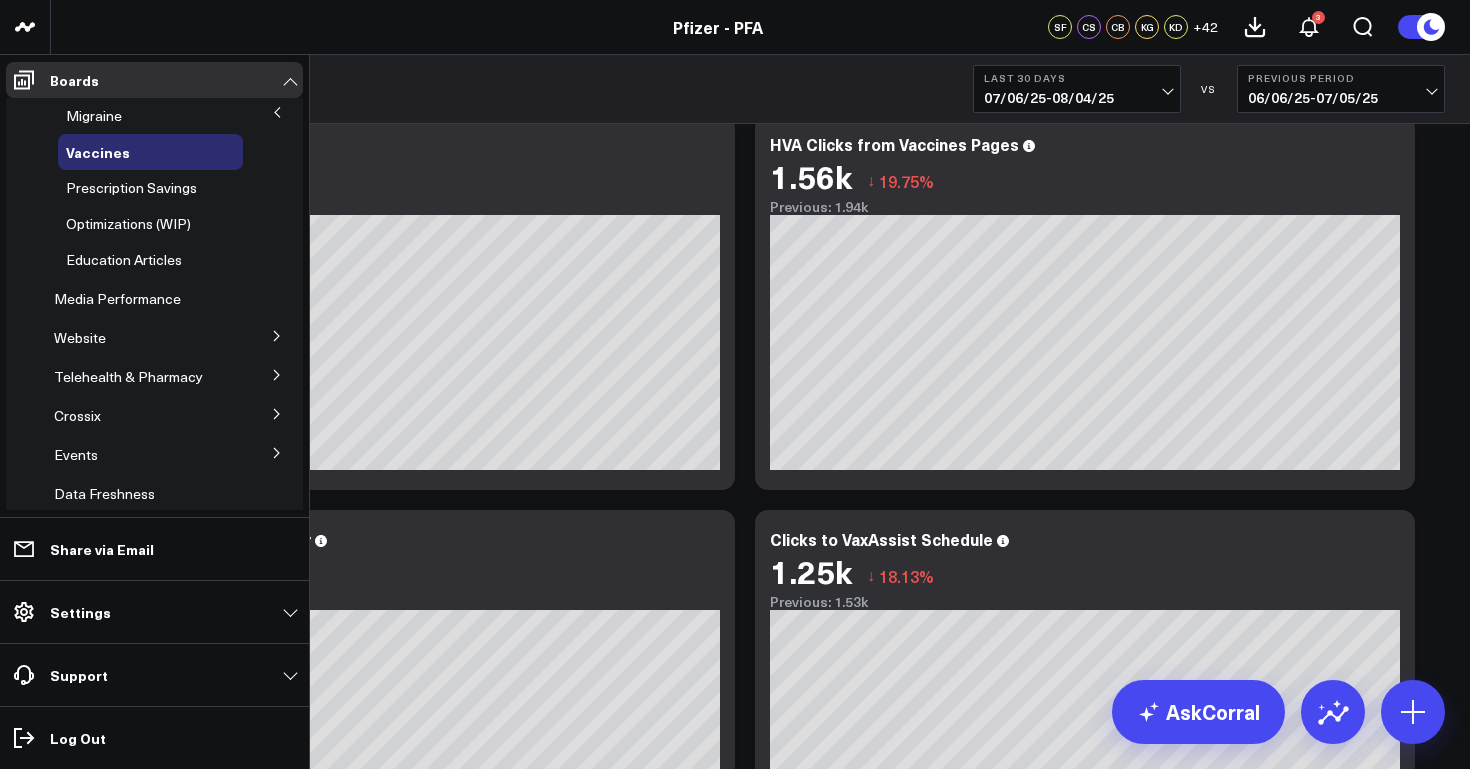 scroll, scrollTop: 351, scrollLeft: 0, axis: vertical 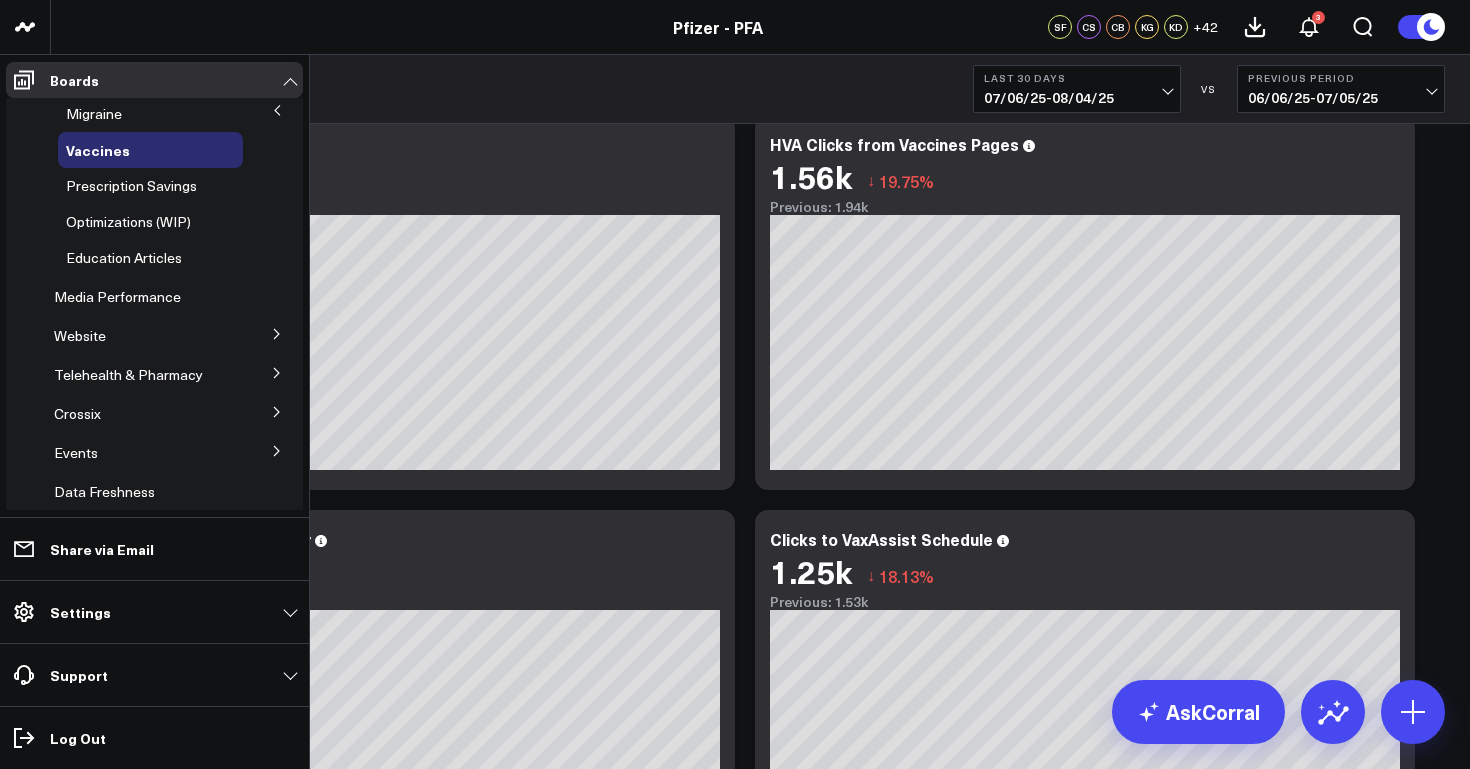 click 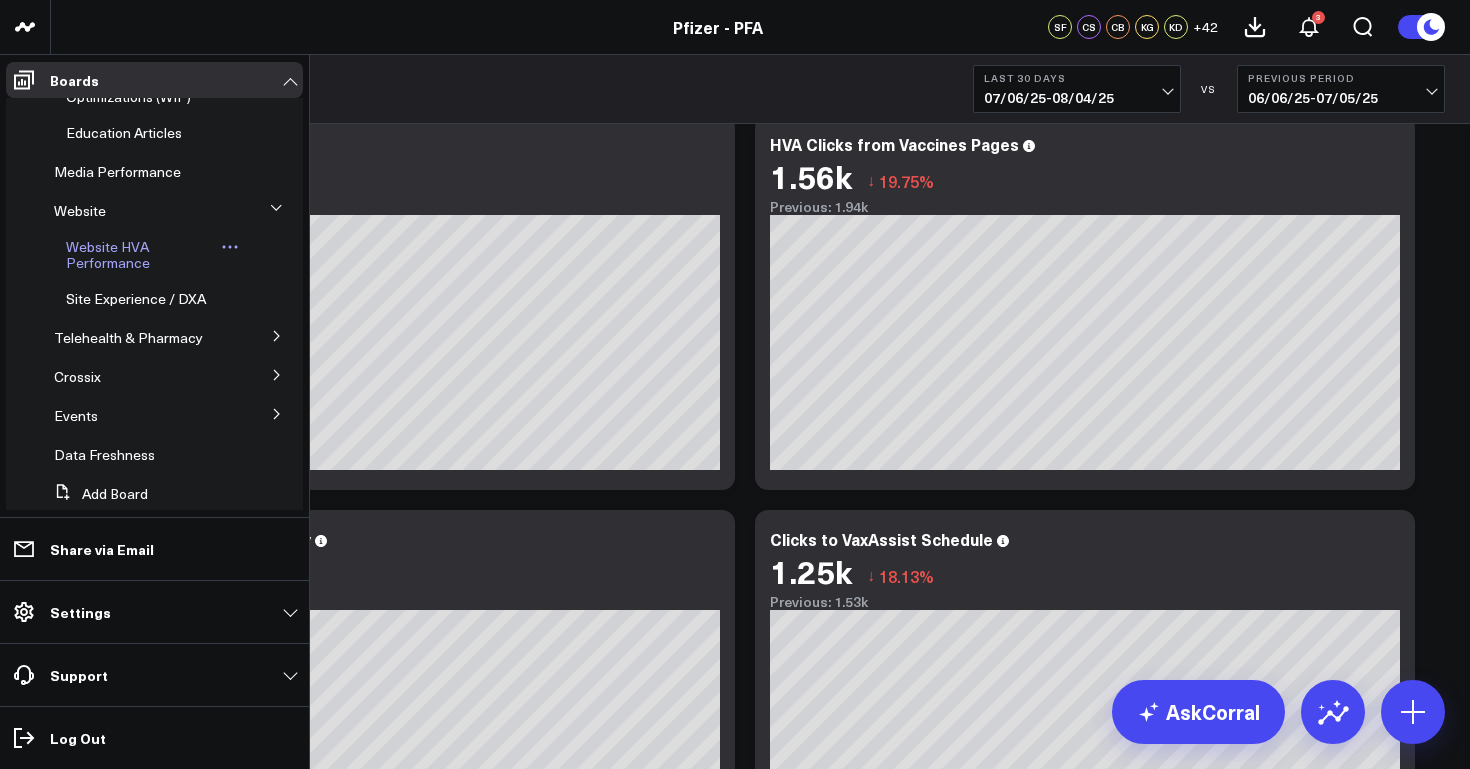 scroll, scrollTop: 498, scrollLeft: 0, axis: vertical 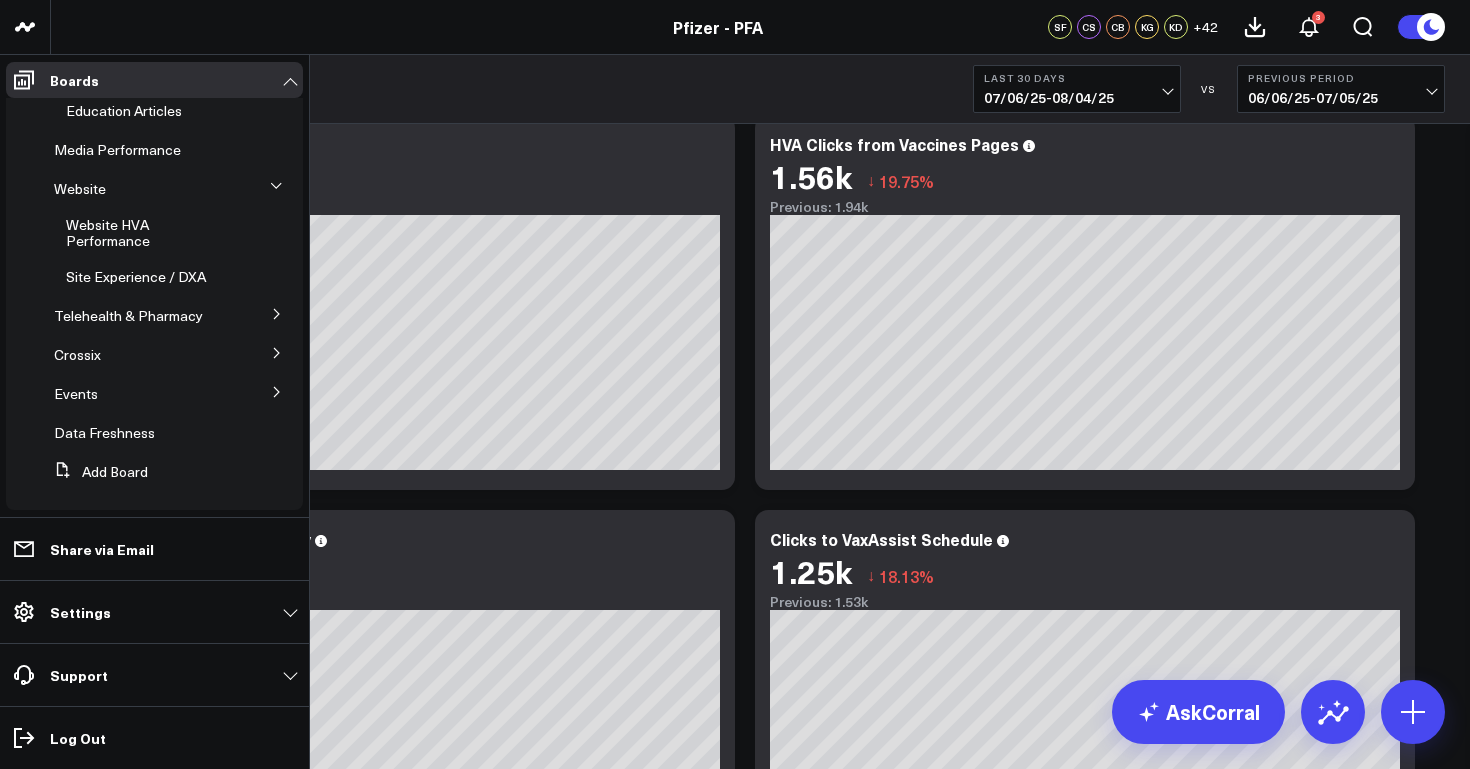 click 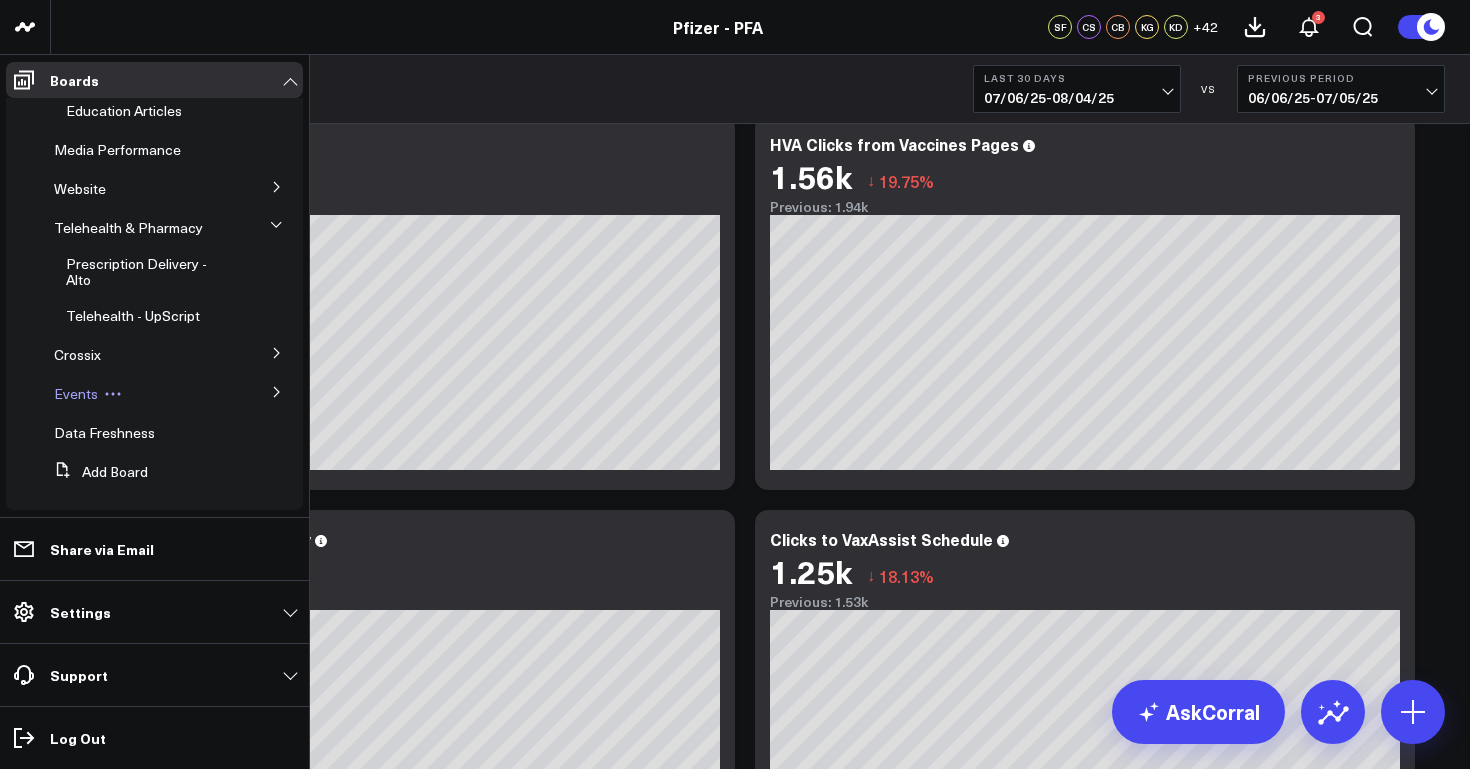 scroll, scrollTop: 526, scrollLeft: 0, axis: vertical 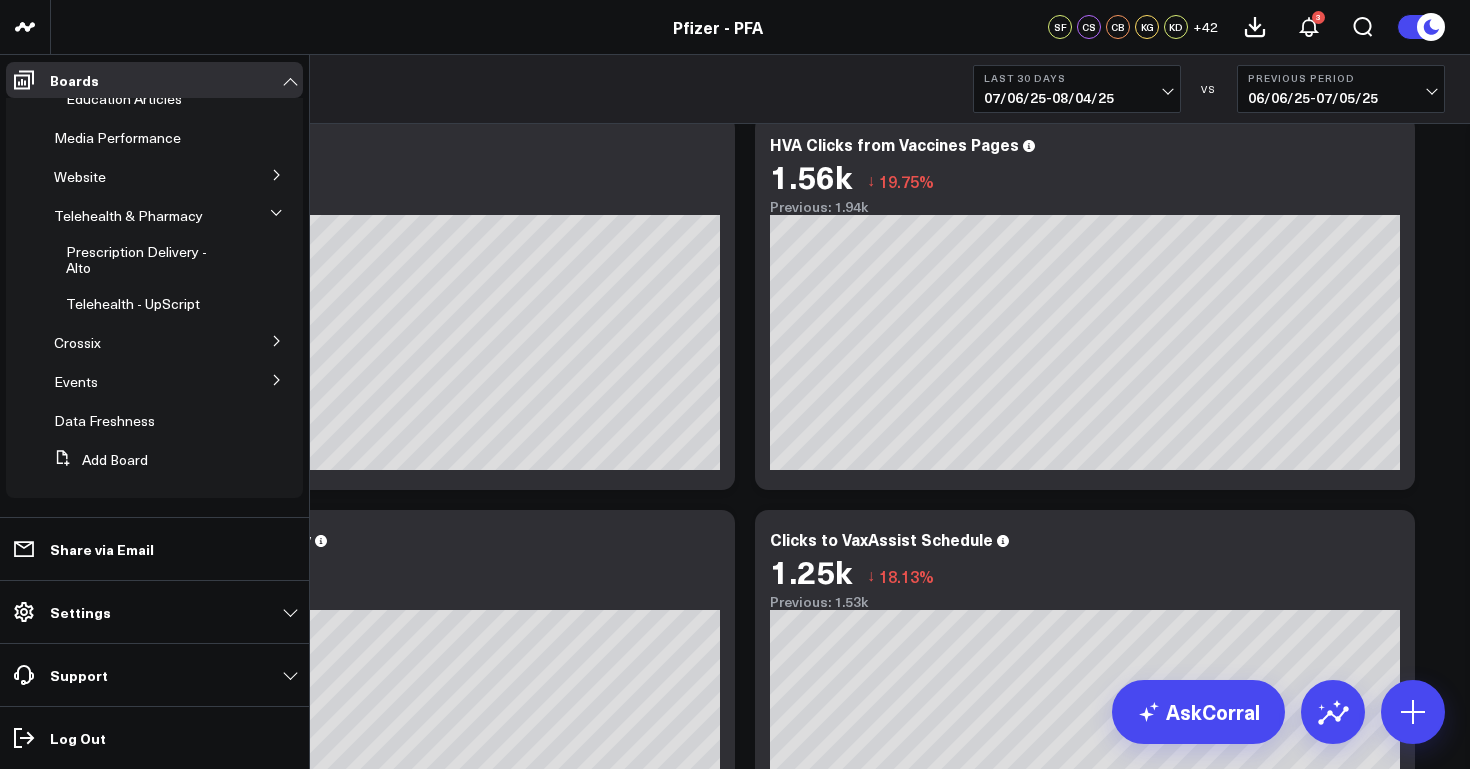 click 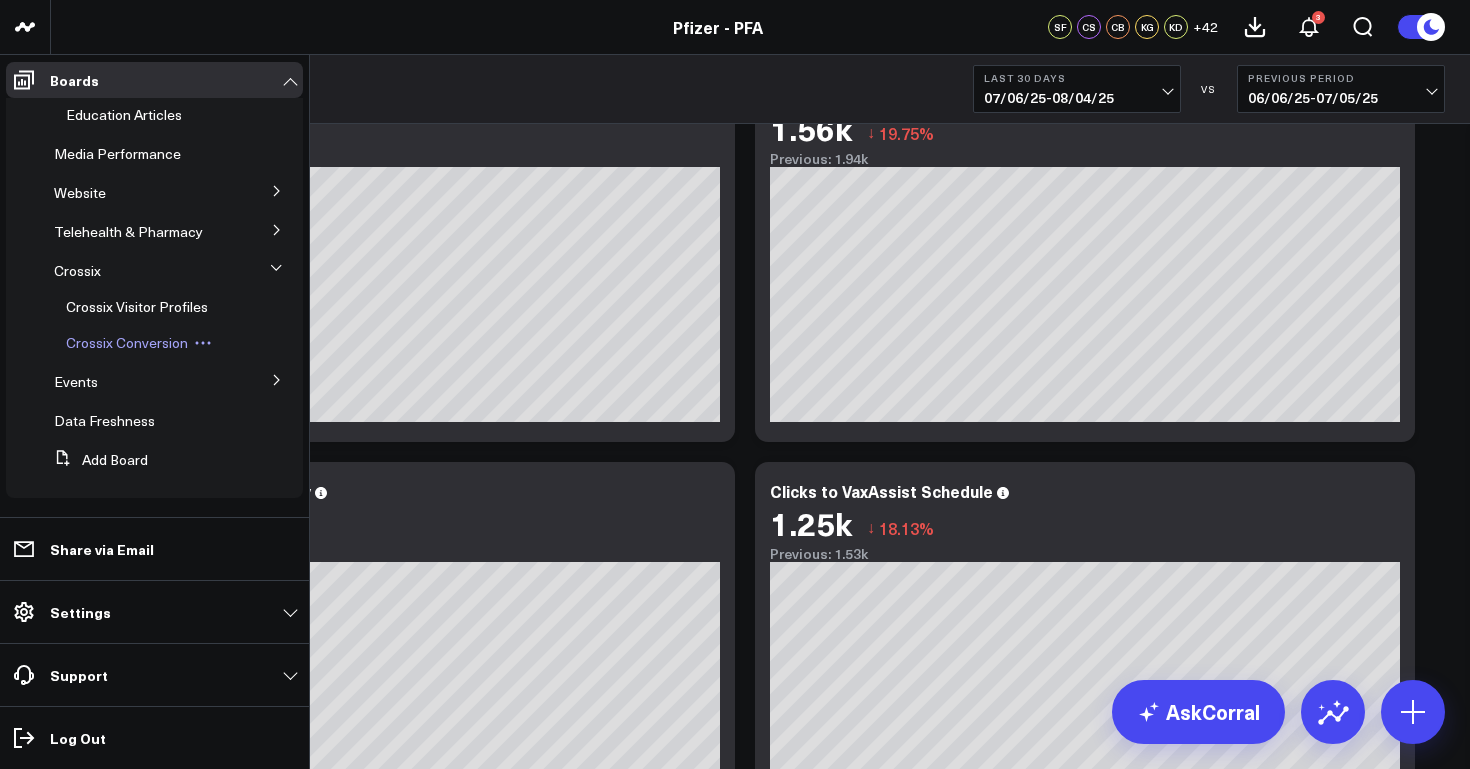 scroll, scrollTop: 1033, scrollLeft: 0, axis: vertical 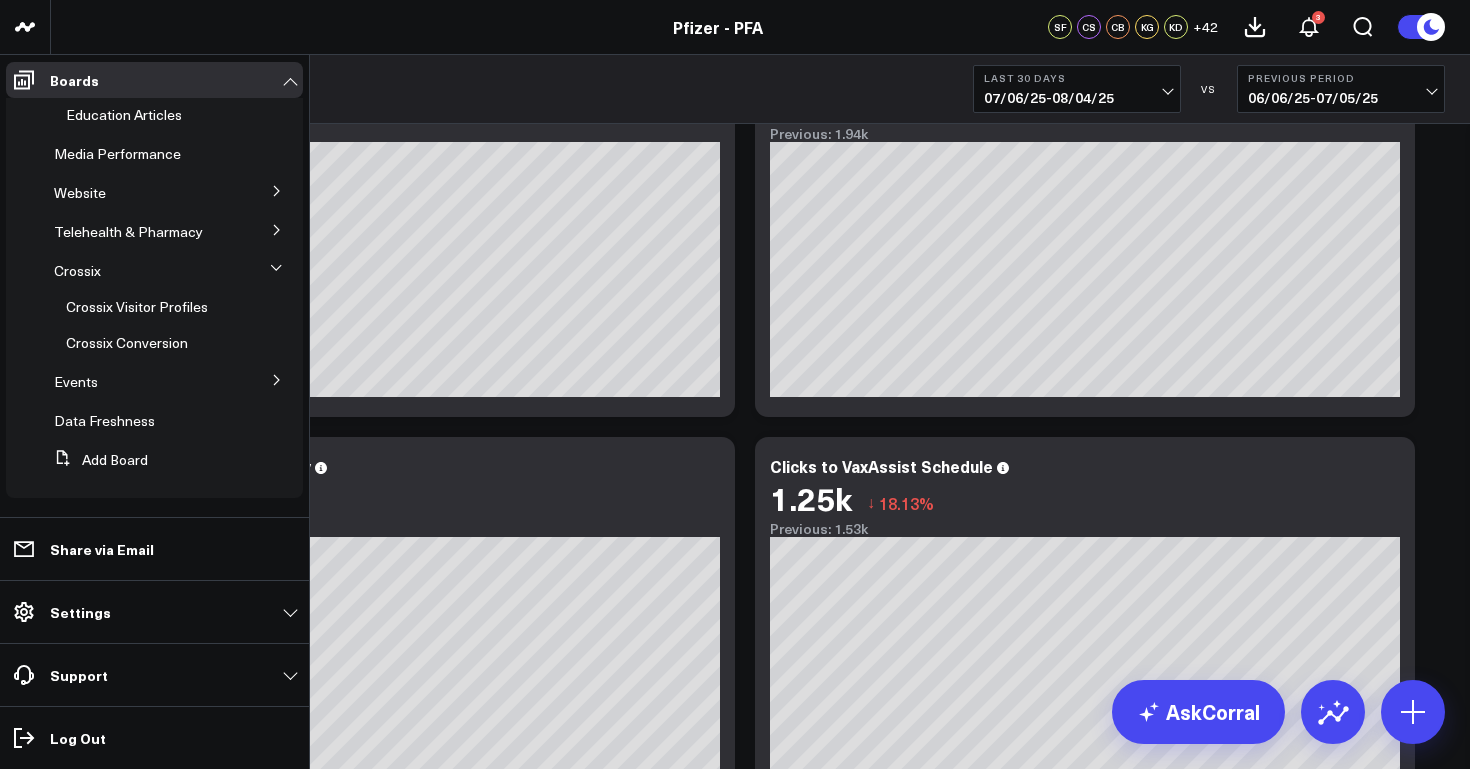 click 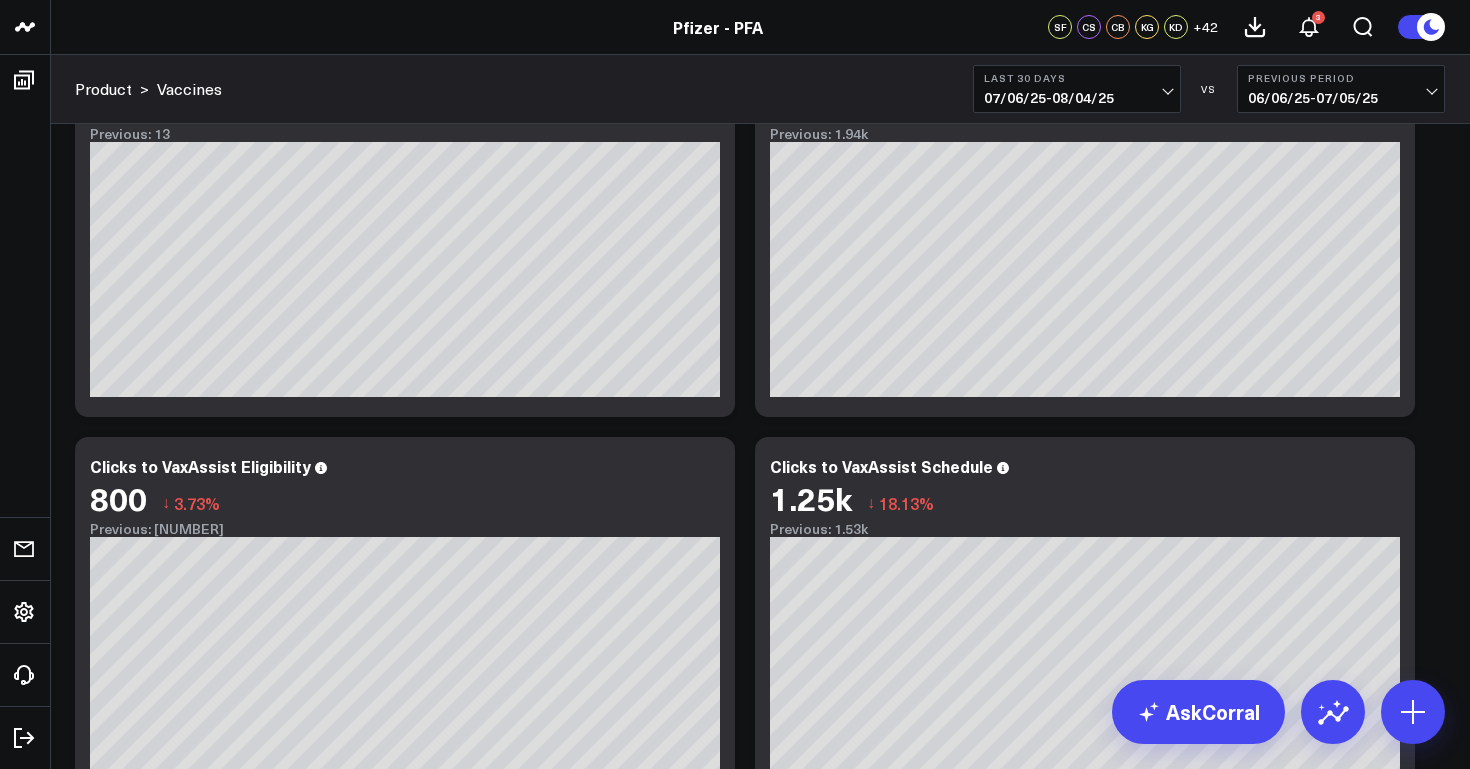 scroll, scrollTop: 0, scrollLeft: 0, axis: both 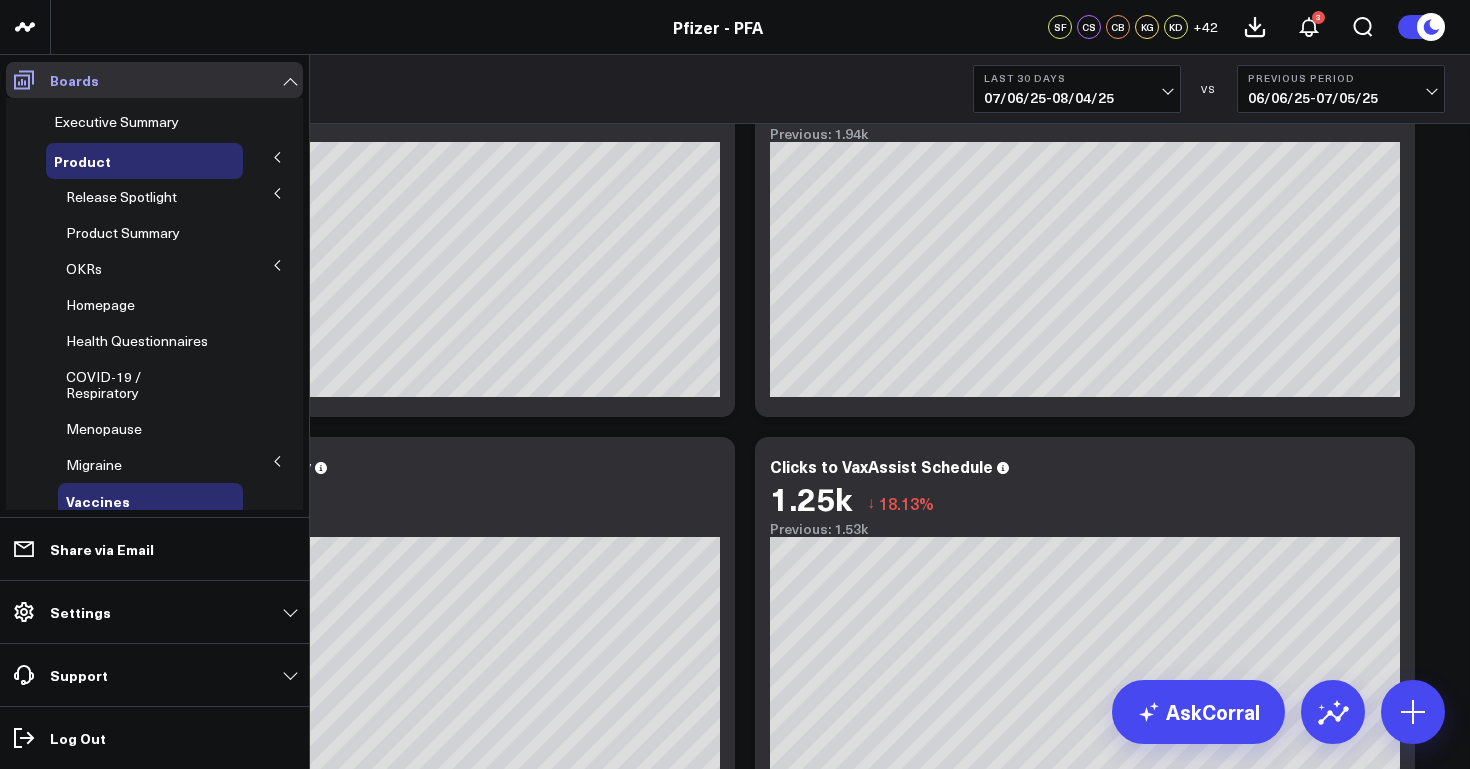 click 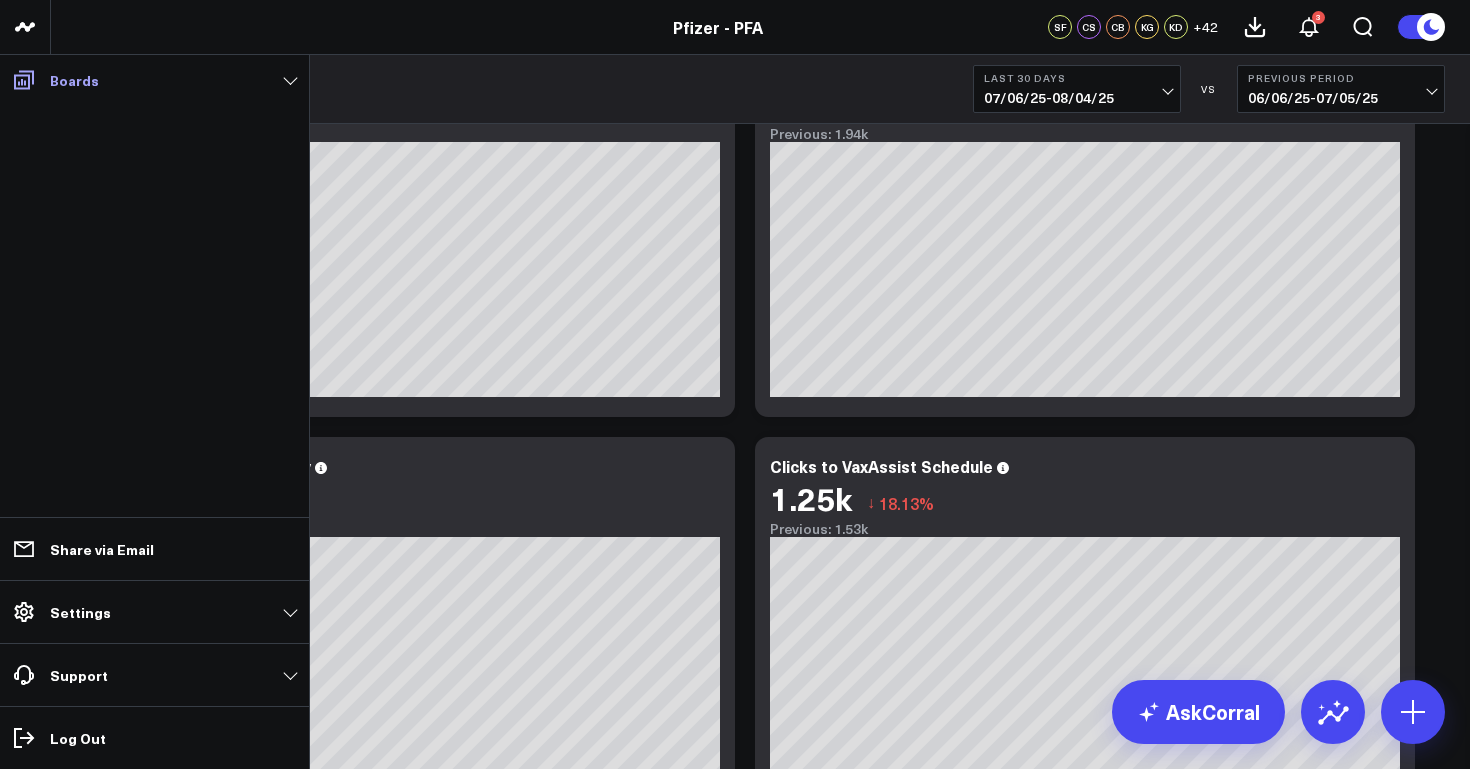 click 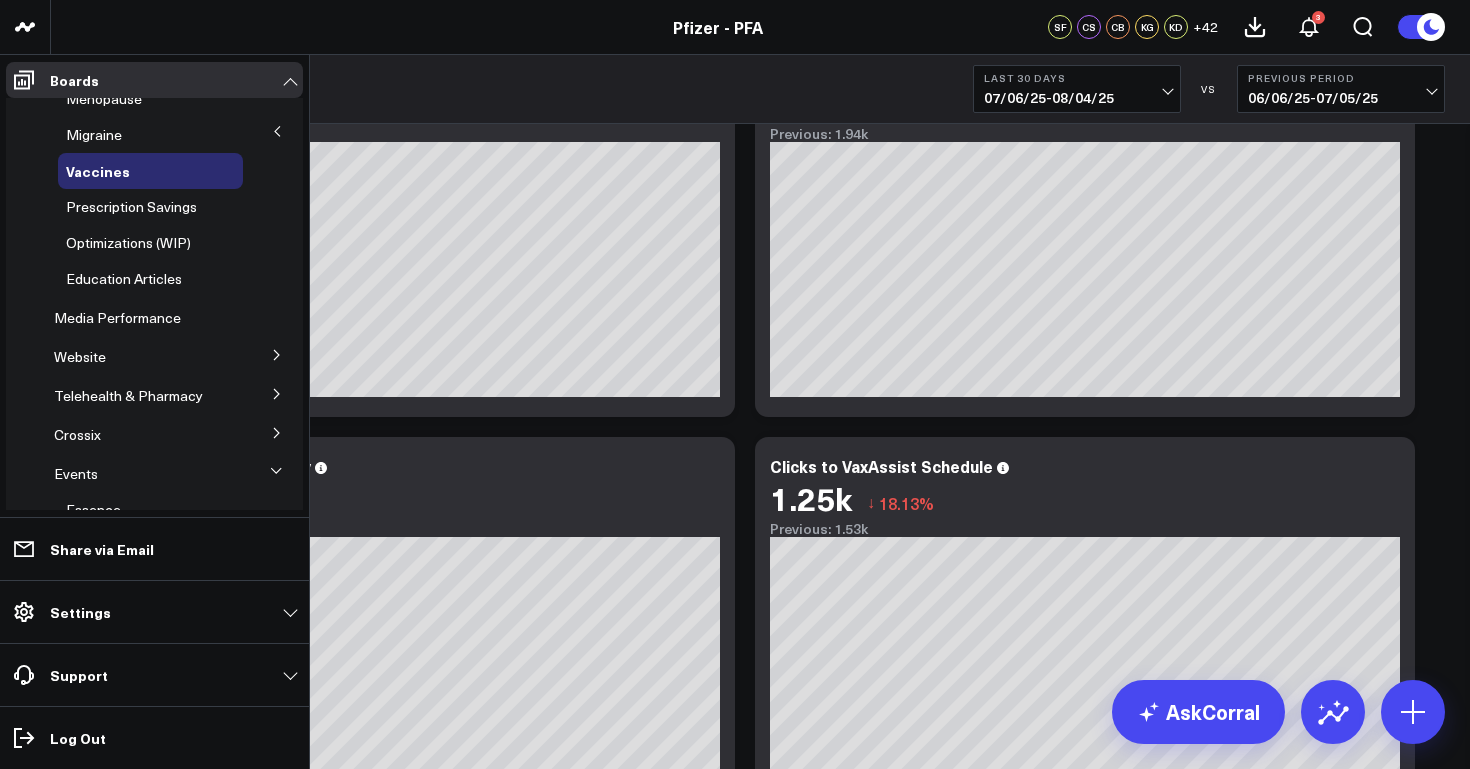 scroll, scrollTop: 366, scrollLeft: 0, axis: vertical 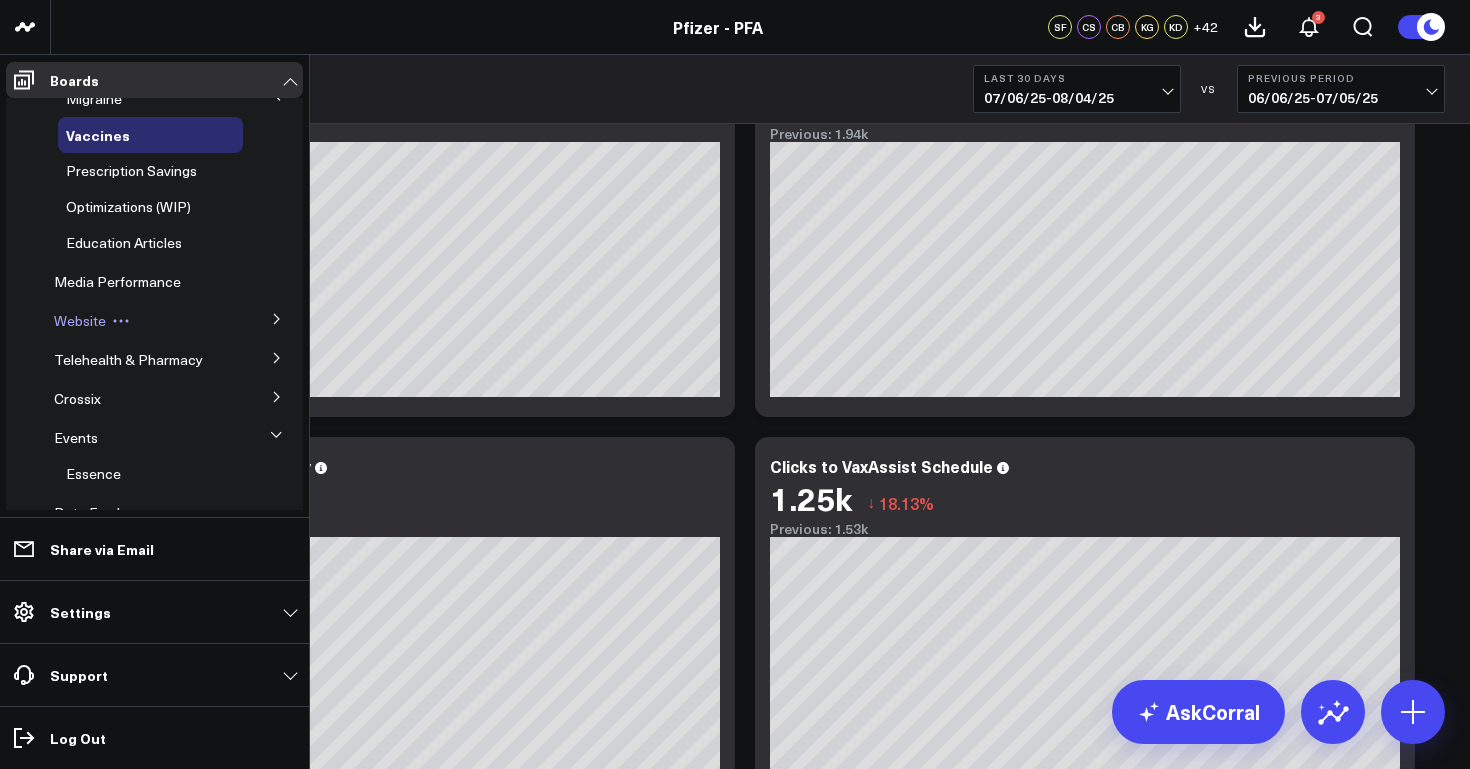 click on "Website" at bounding box center (80, 320) 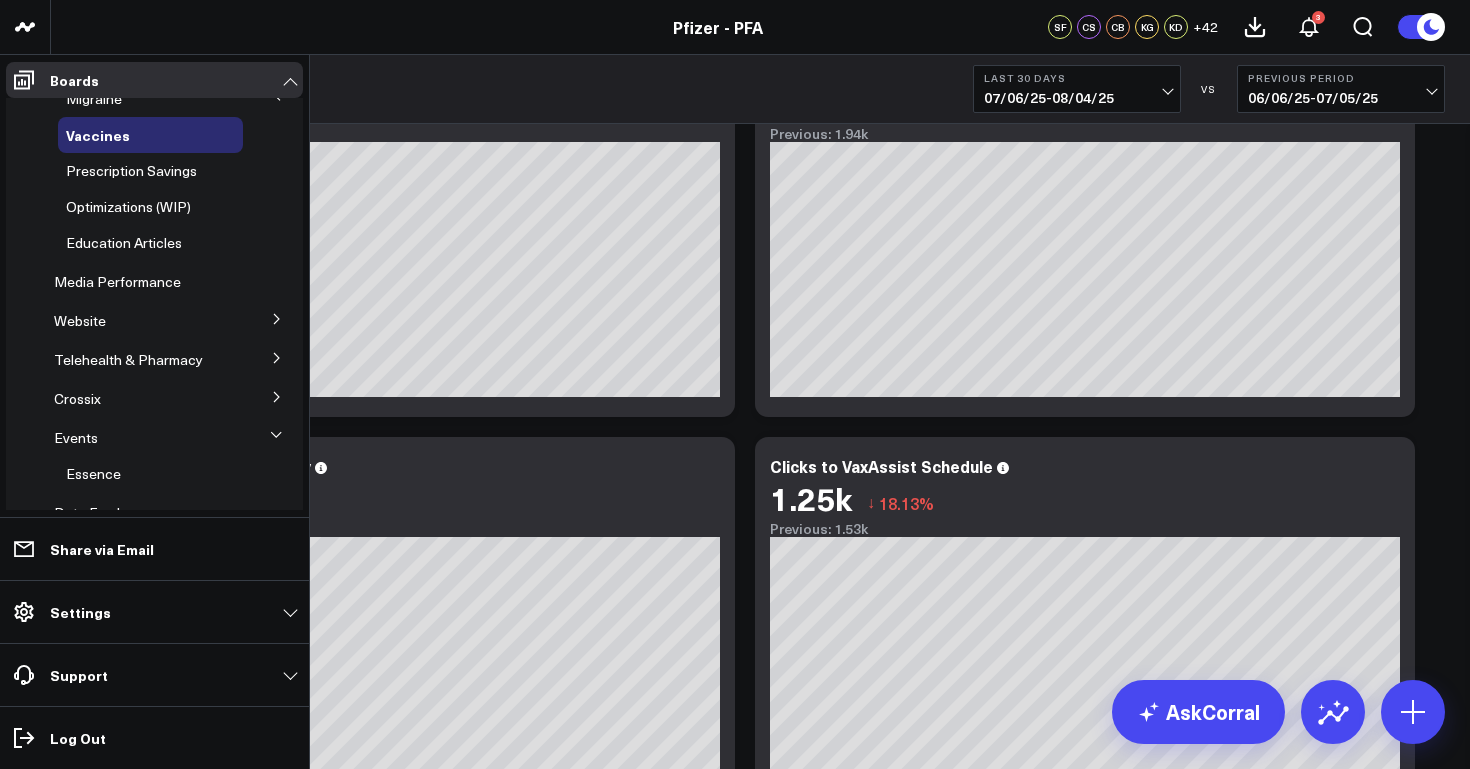 click 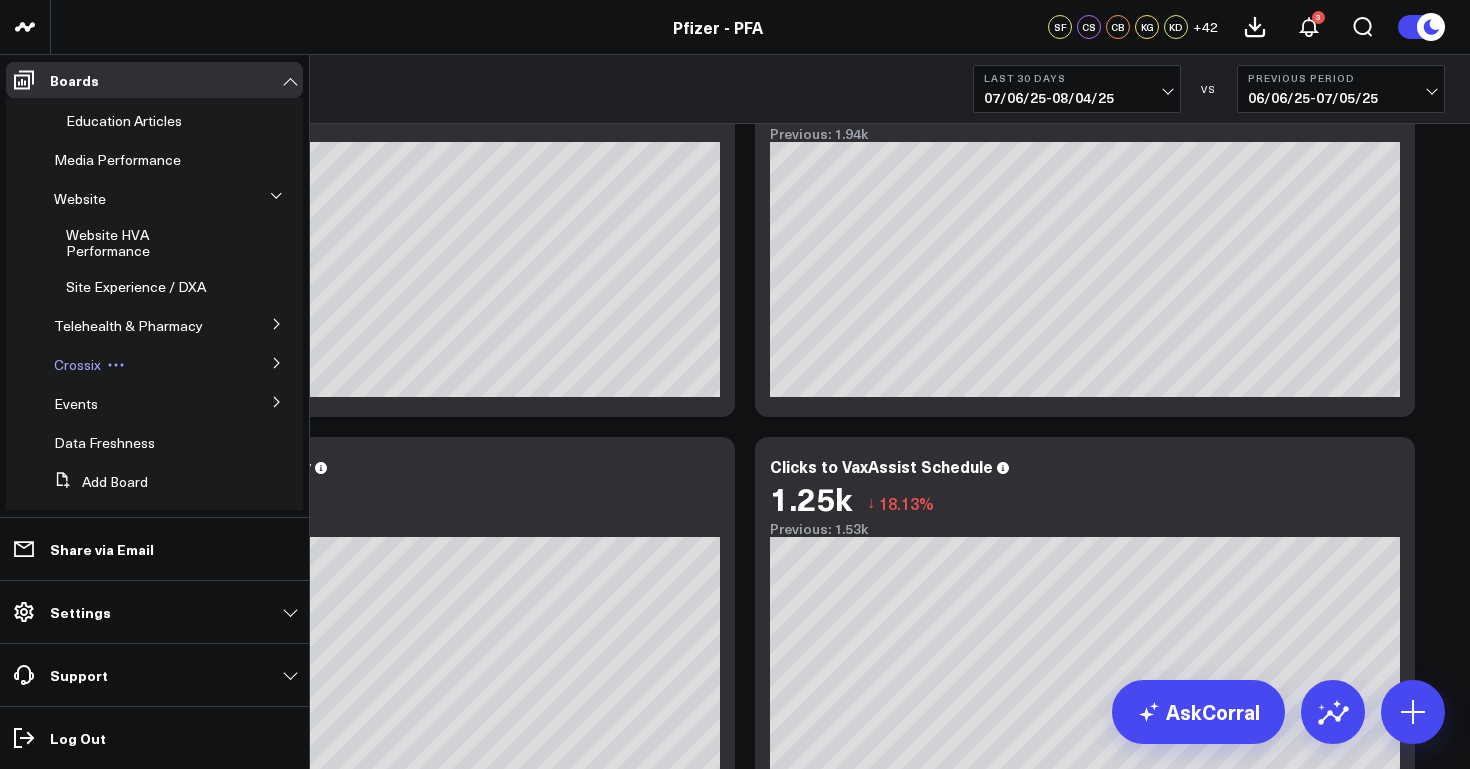 scroll, scrollTop: 491, scrollLeft: 0, axis: vertical 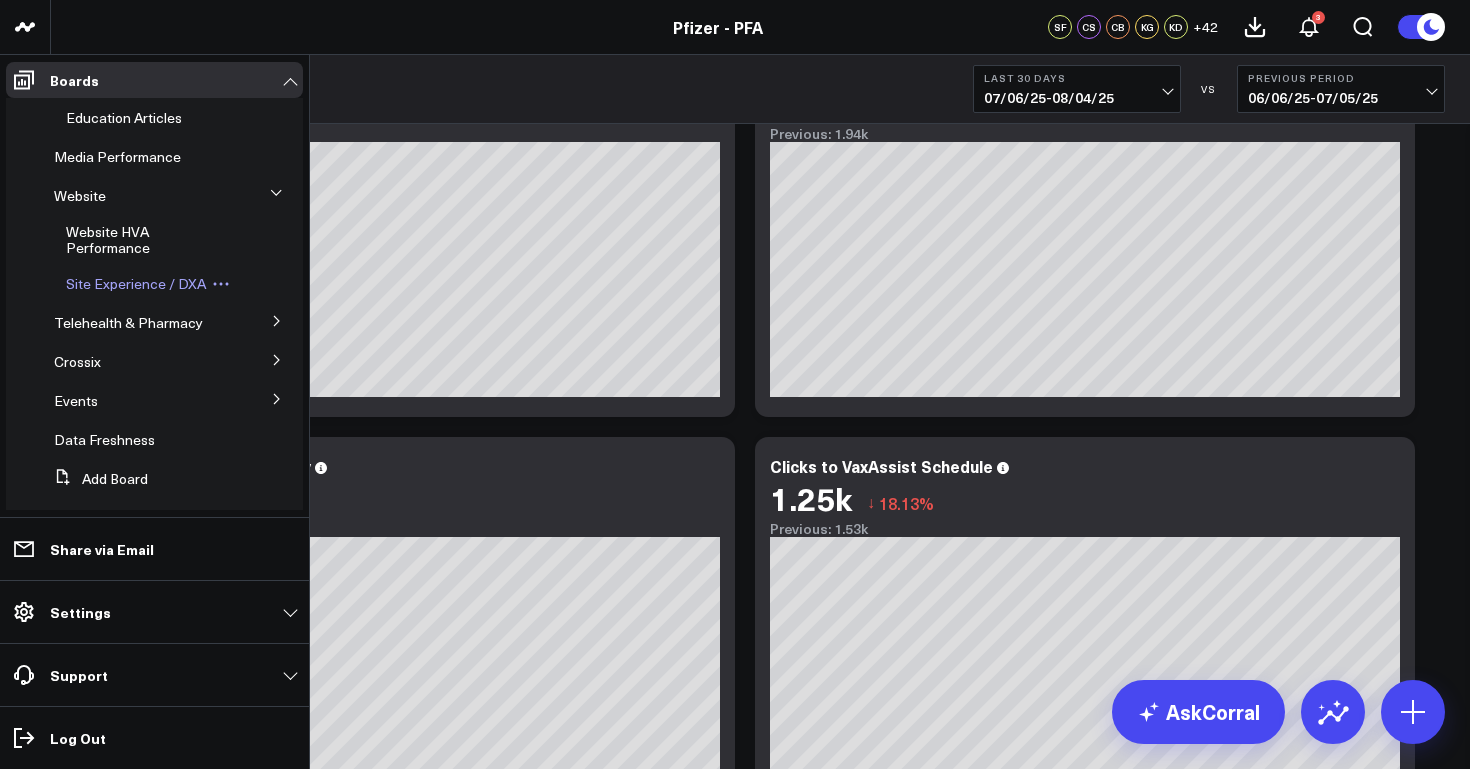 click on "Site Experience / DXA" at bounding box center [136, 283] 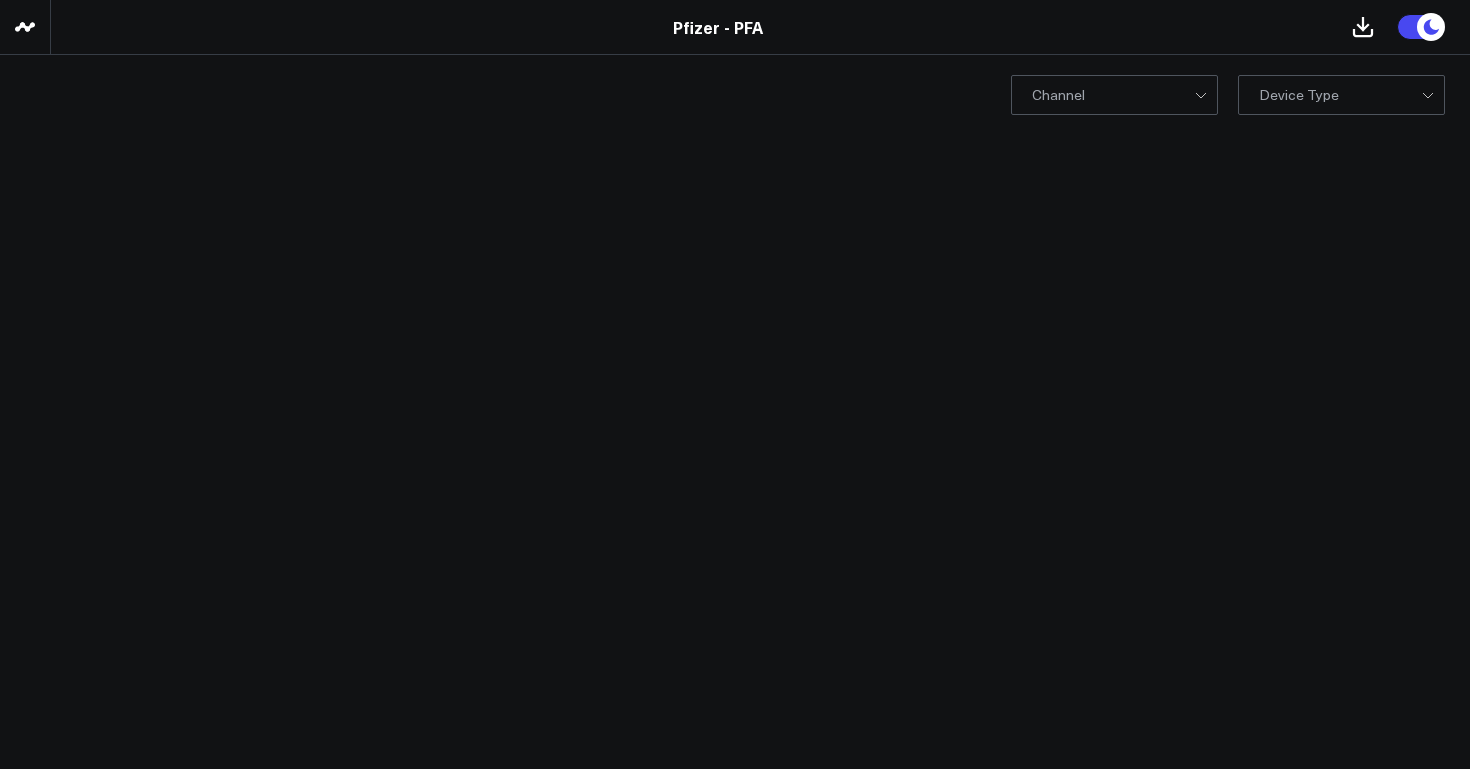 scroll, scrollTop: 0, scrollLeft: 0, axis: both 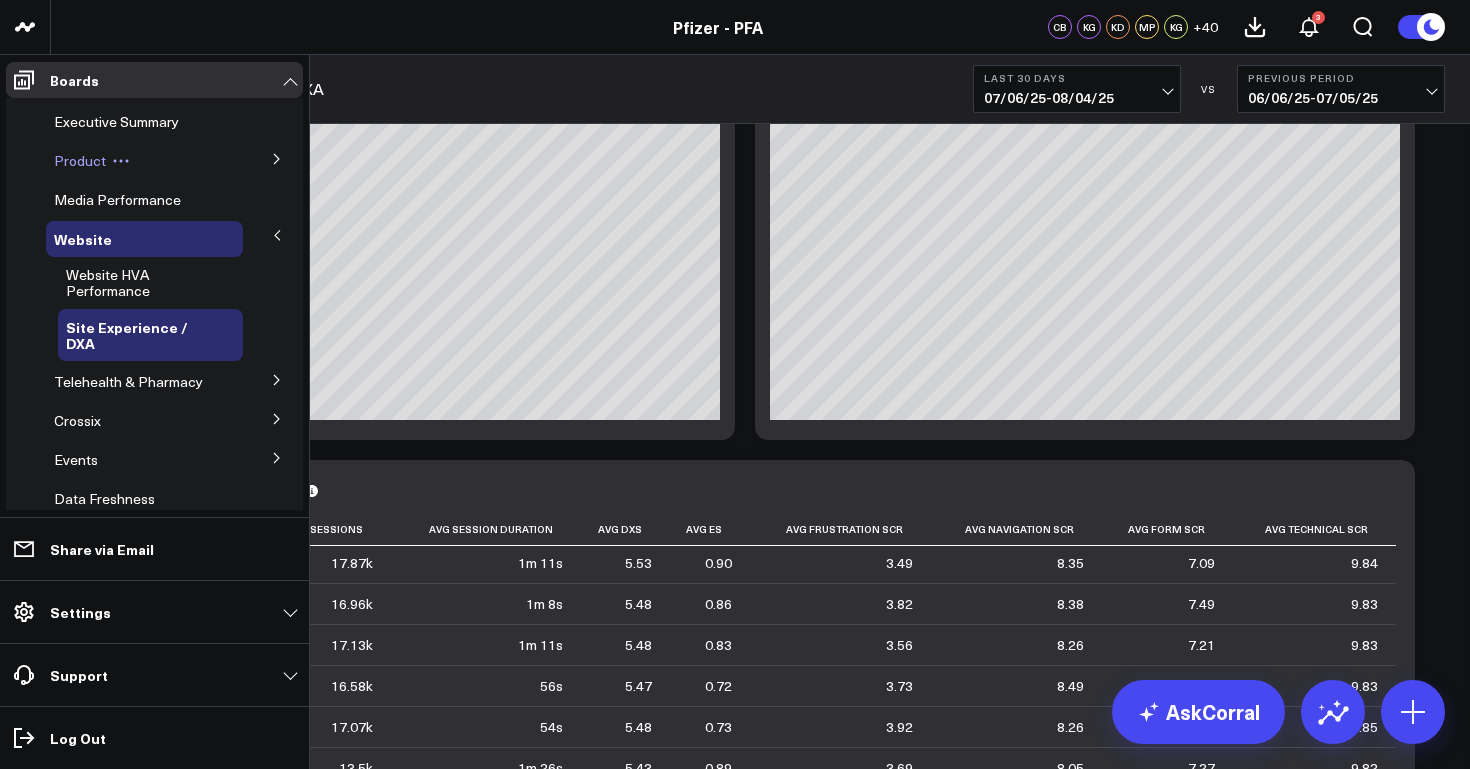 click on "Product" at bounding box center [80, 160] 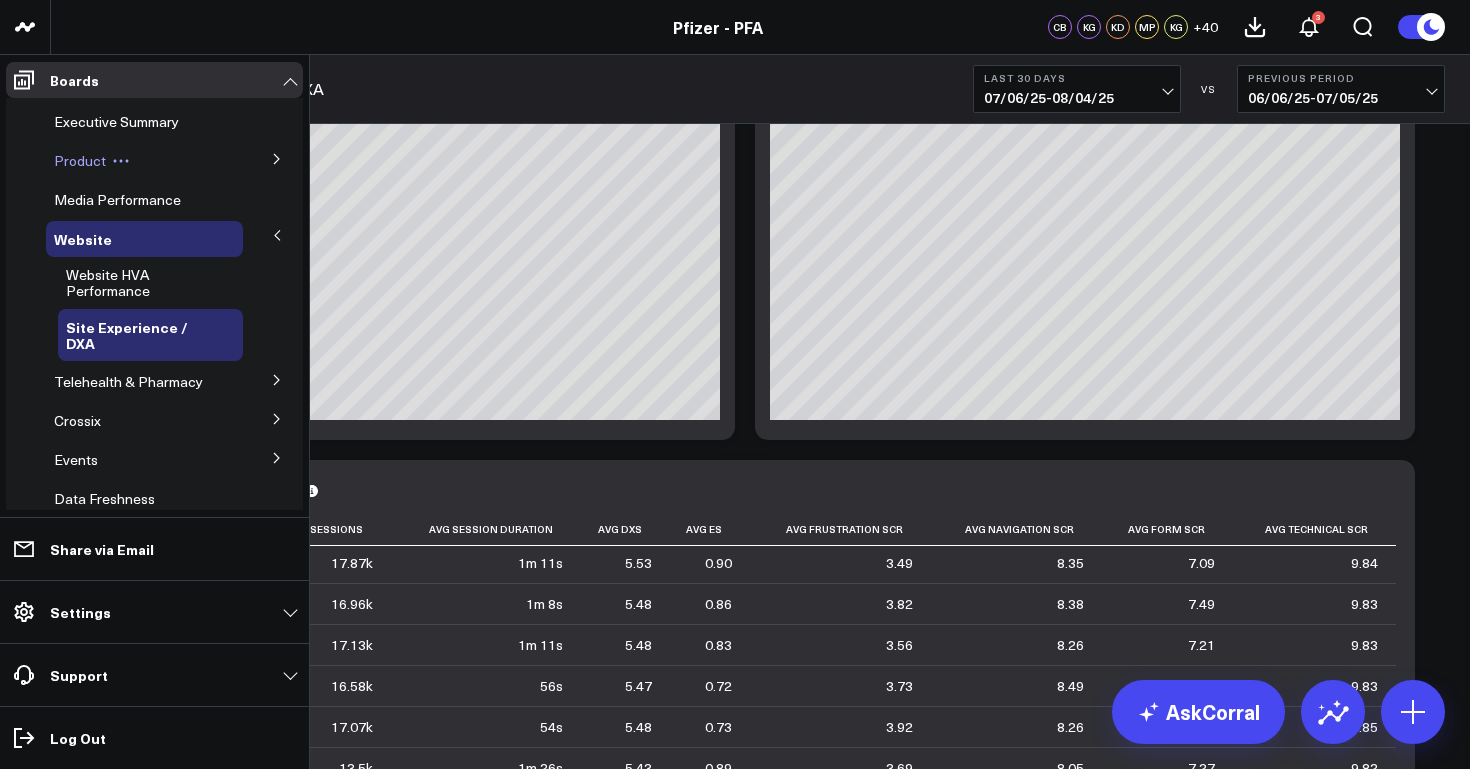 click on "Product" at bounding box center [80, 160] 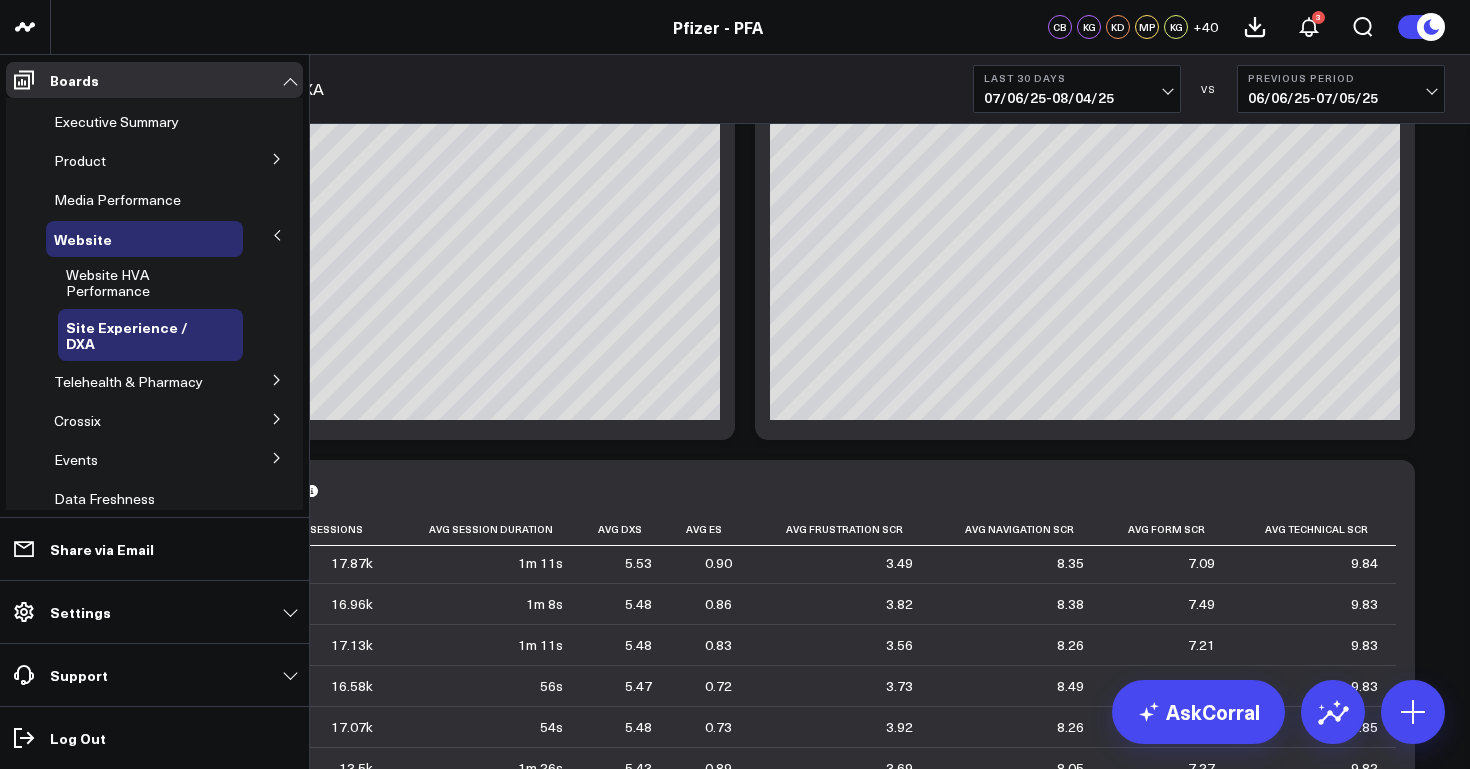 click 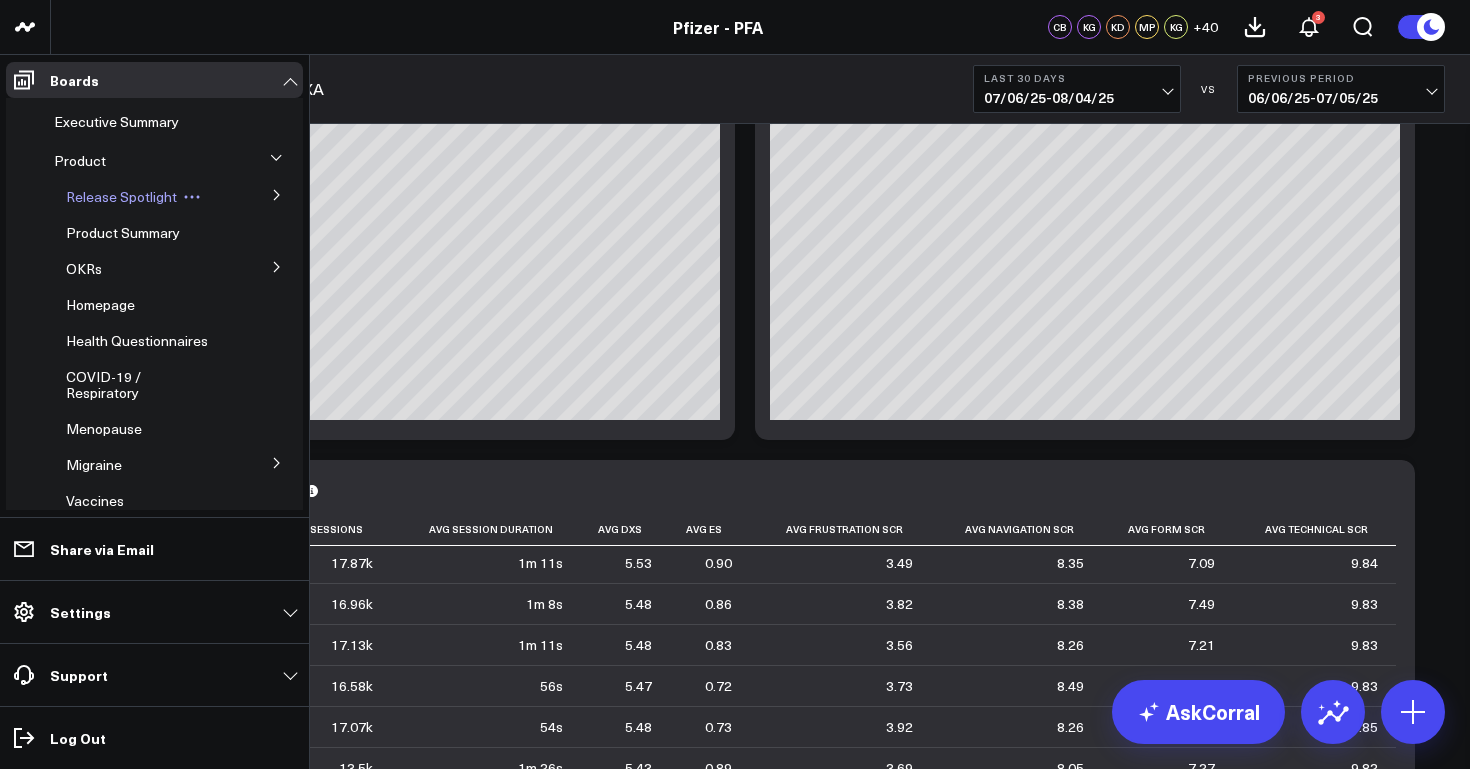 click on "Release Spotlight" at bounding box center [121, 196] 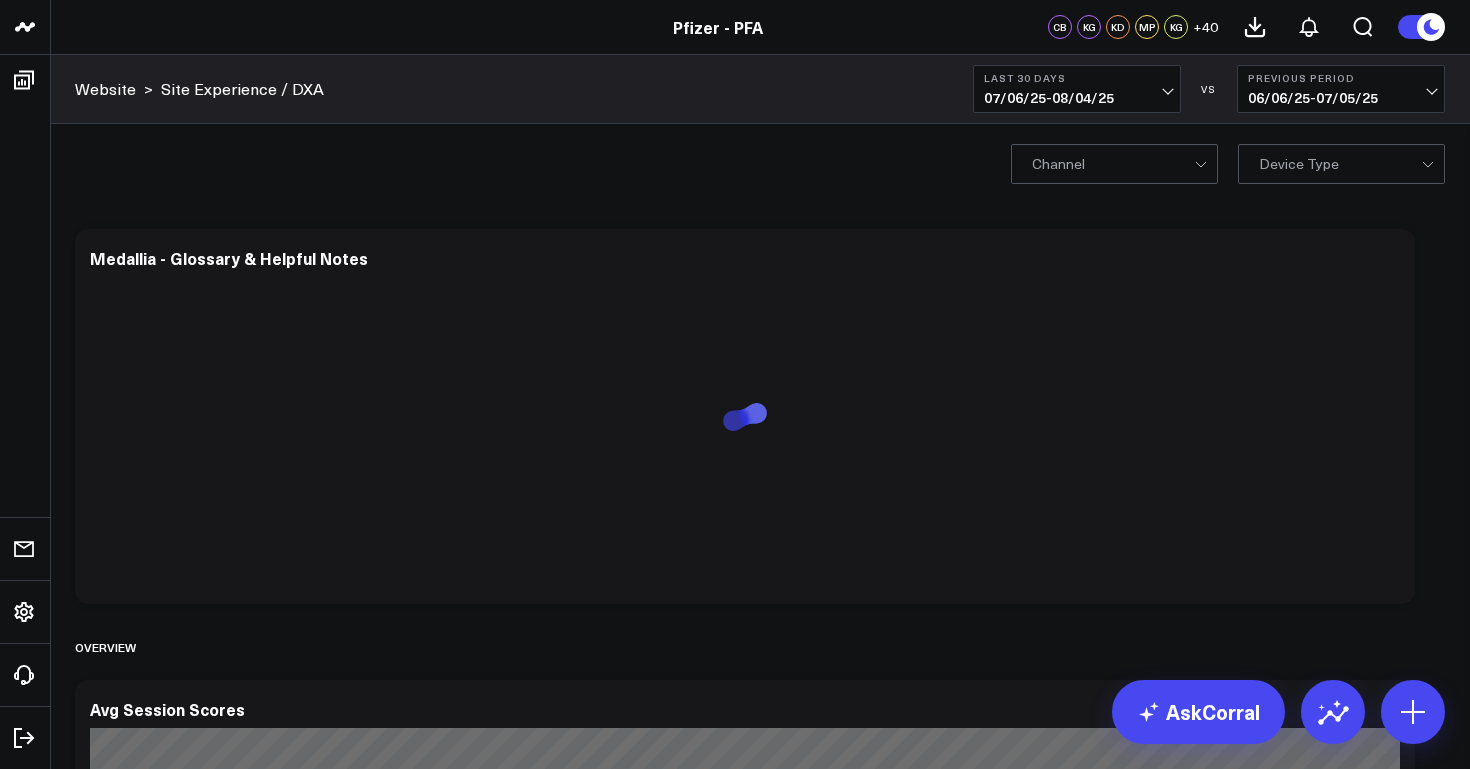 scroll, scrollTop: 0, scrollLeft: 0, axis: both 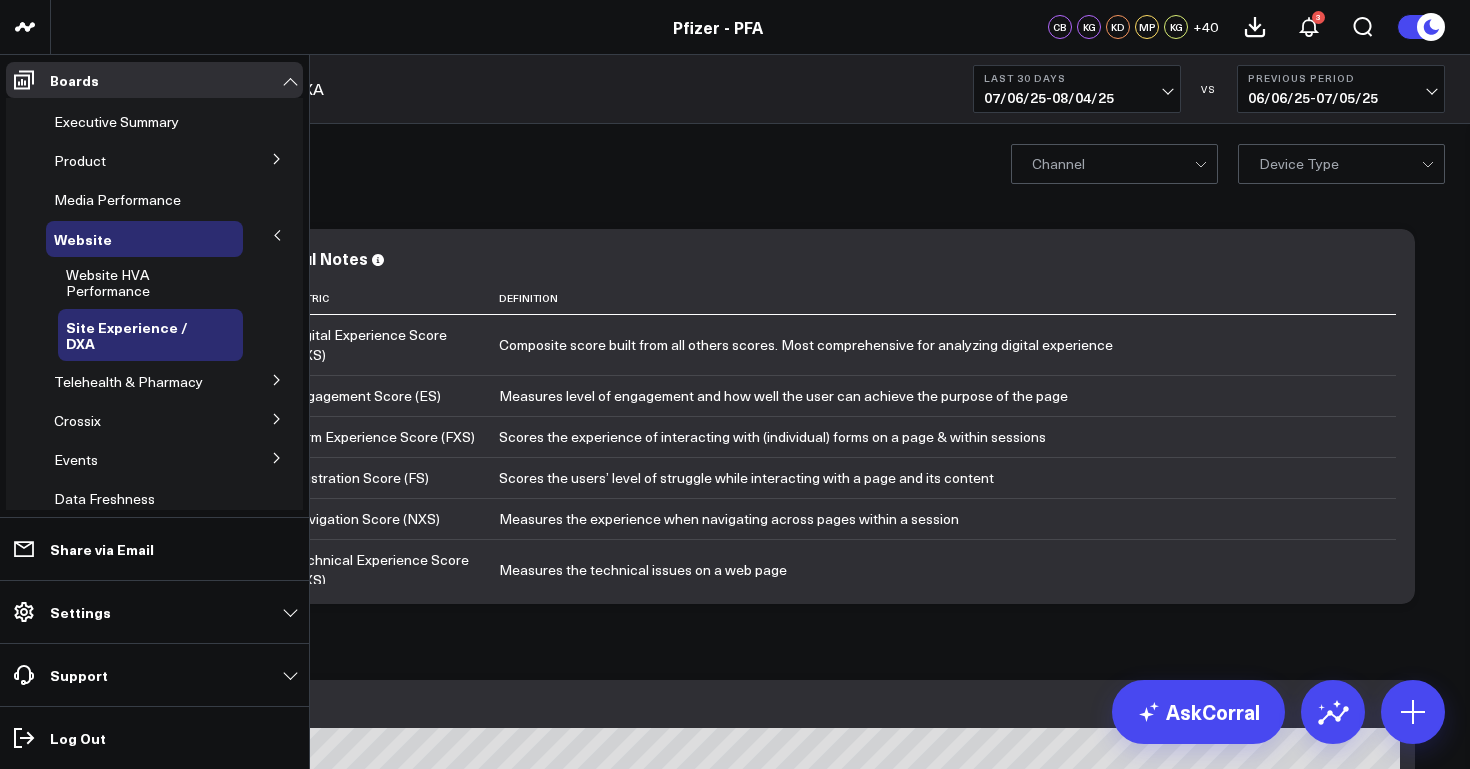 click 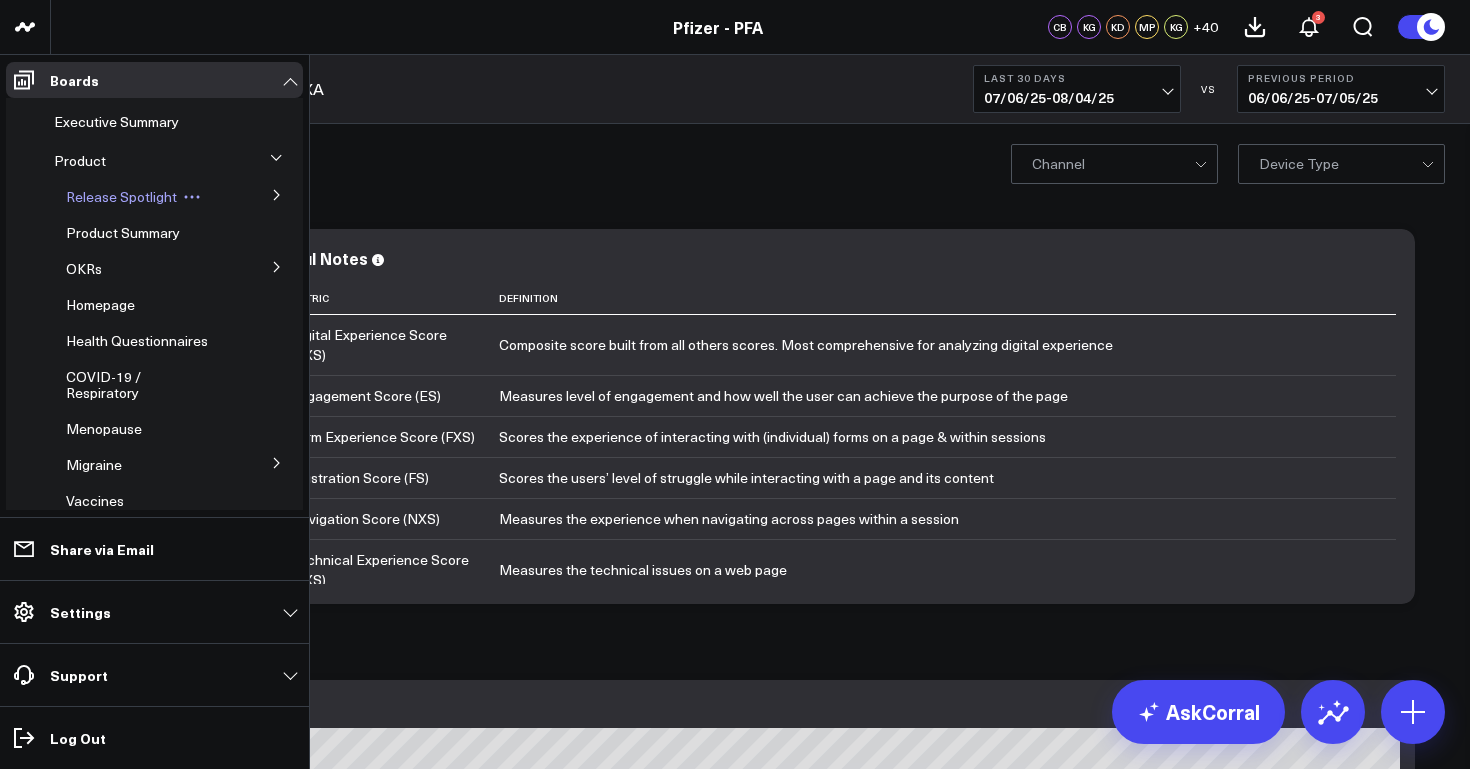 click on "Release Spotlight" at bounding box center [121, 196] 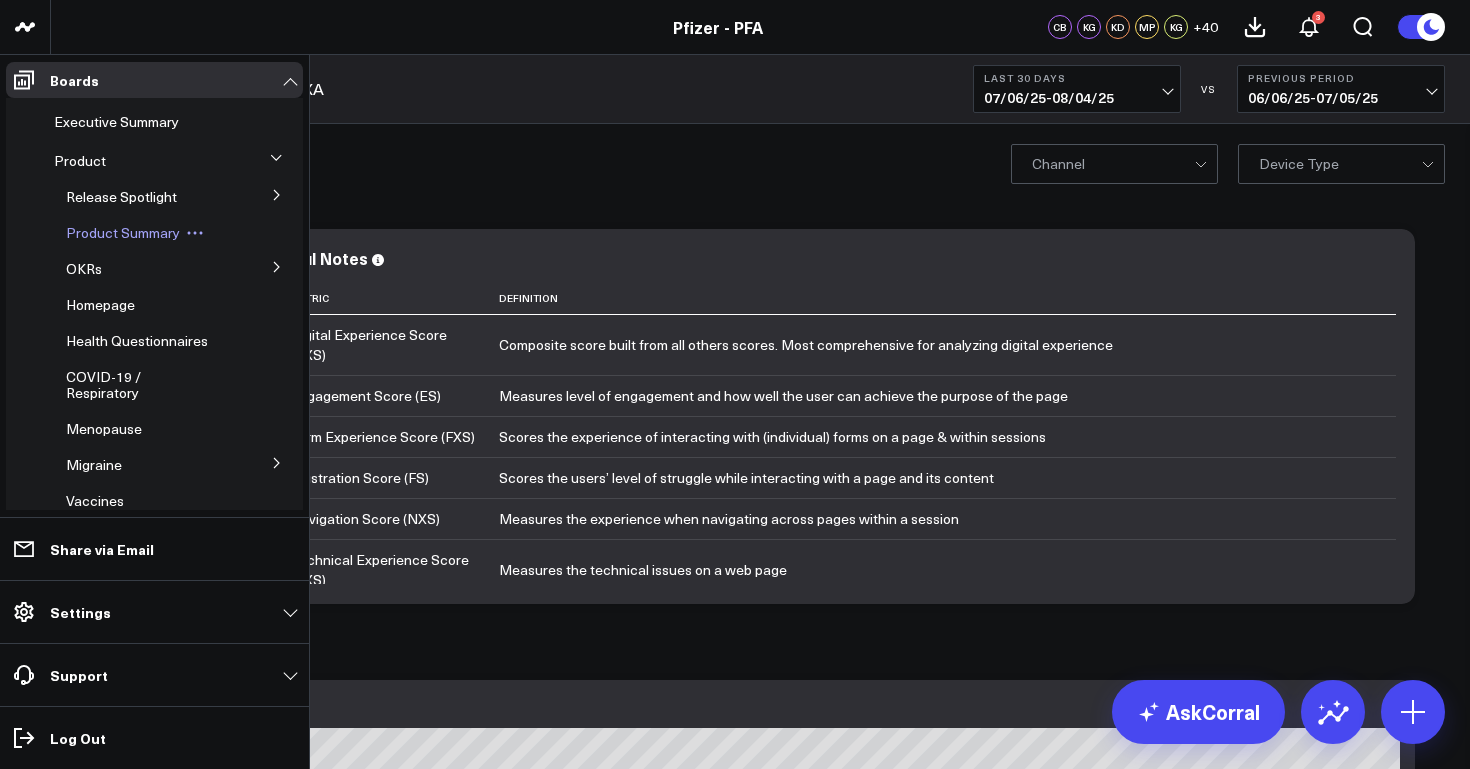 click on "Product Summary" at bounding box center (150, 233) 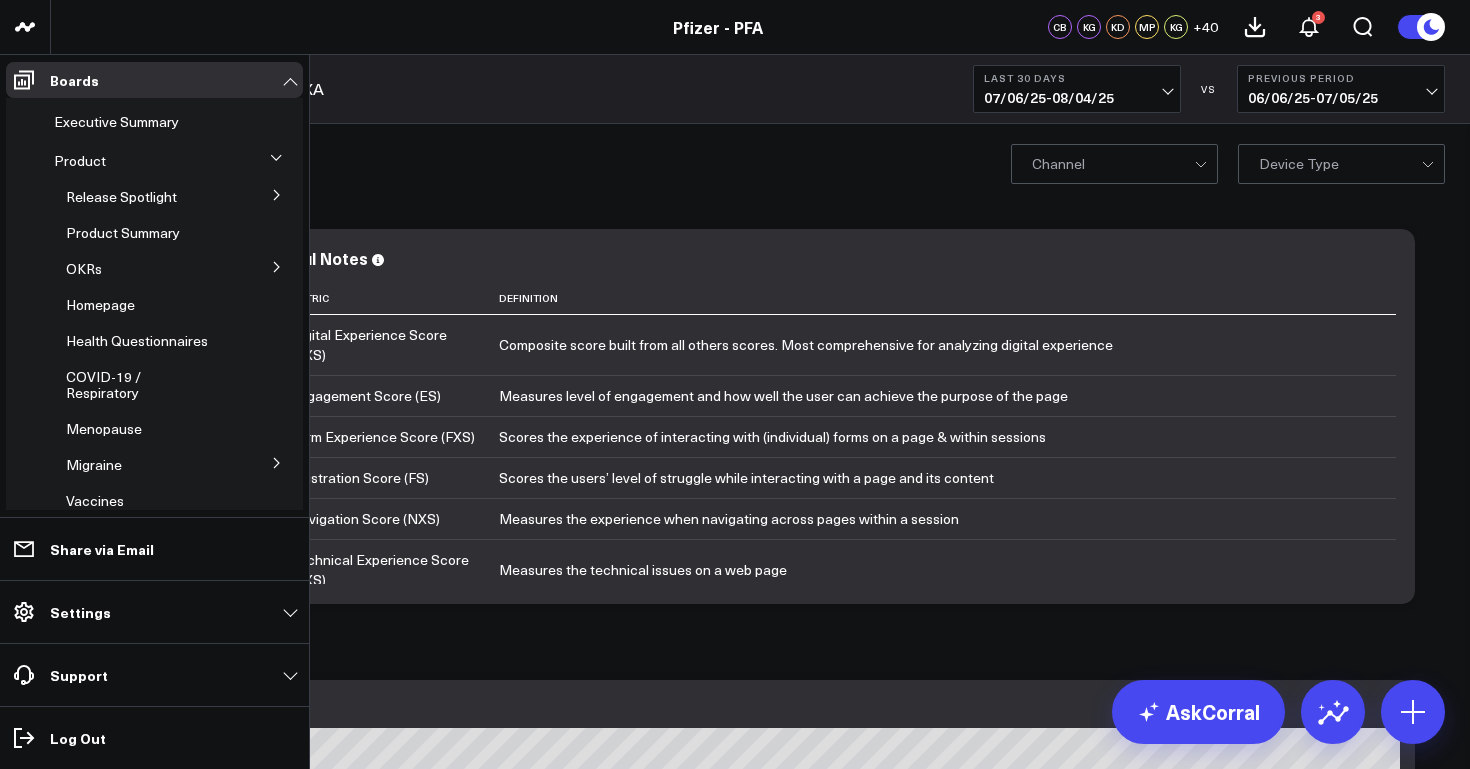 click at bounding box center (277, 194) 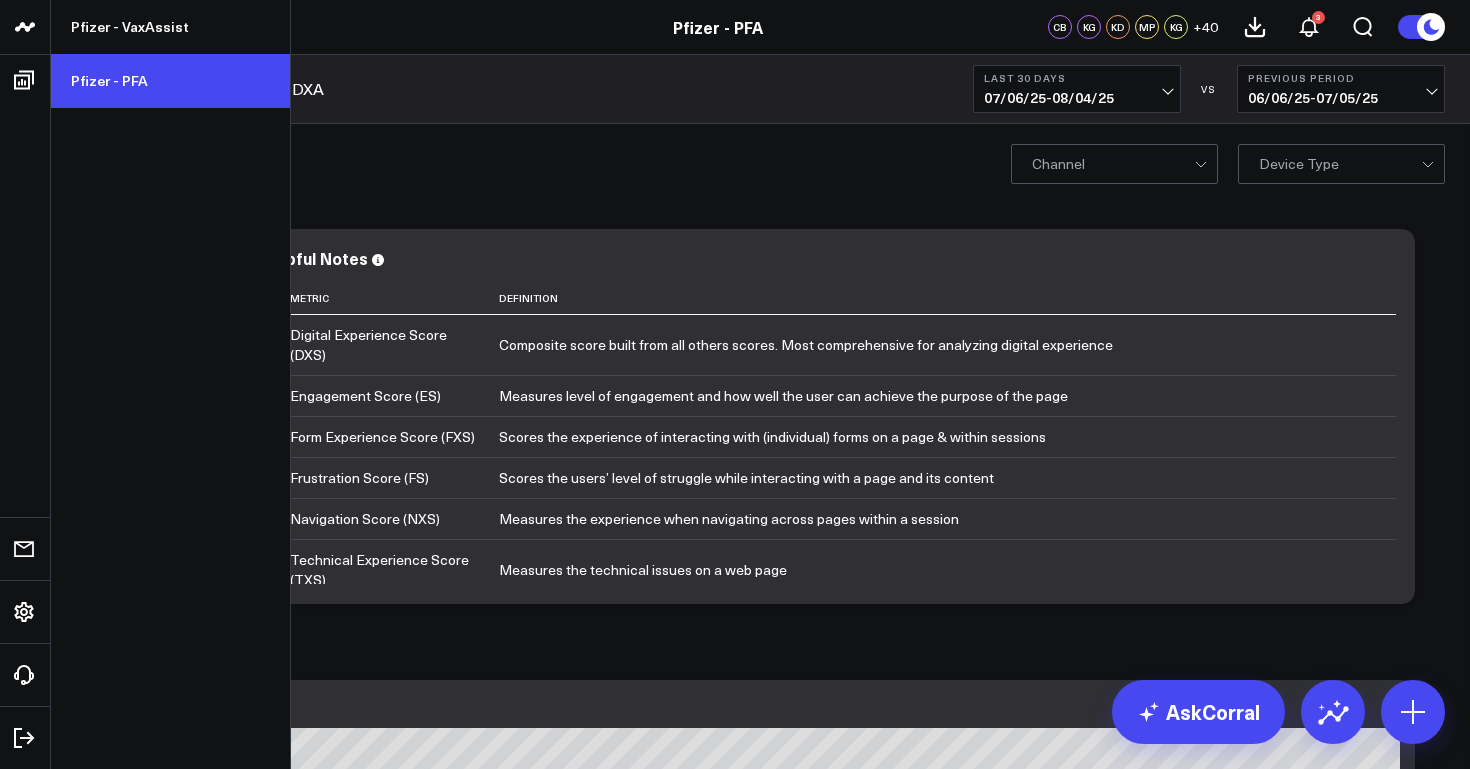 click on "Pfizer - PFA" at bounding box center (170, 81) 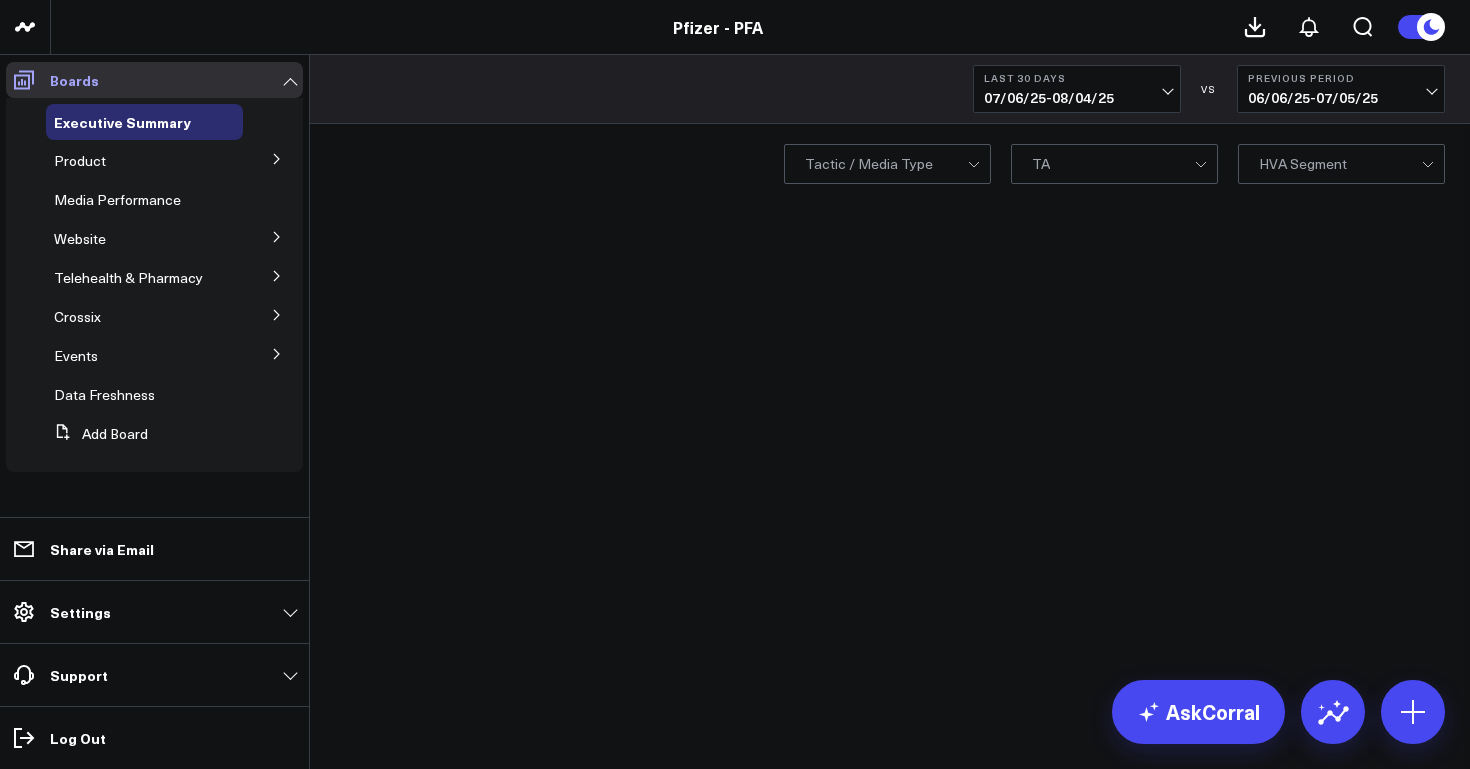 scroll, scrollTop: 0, scrollLeft: 0, axis: both 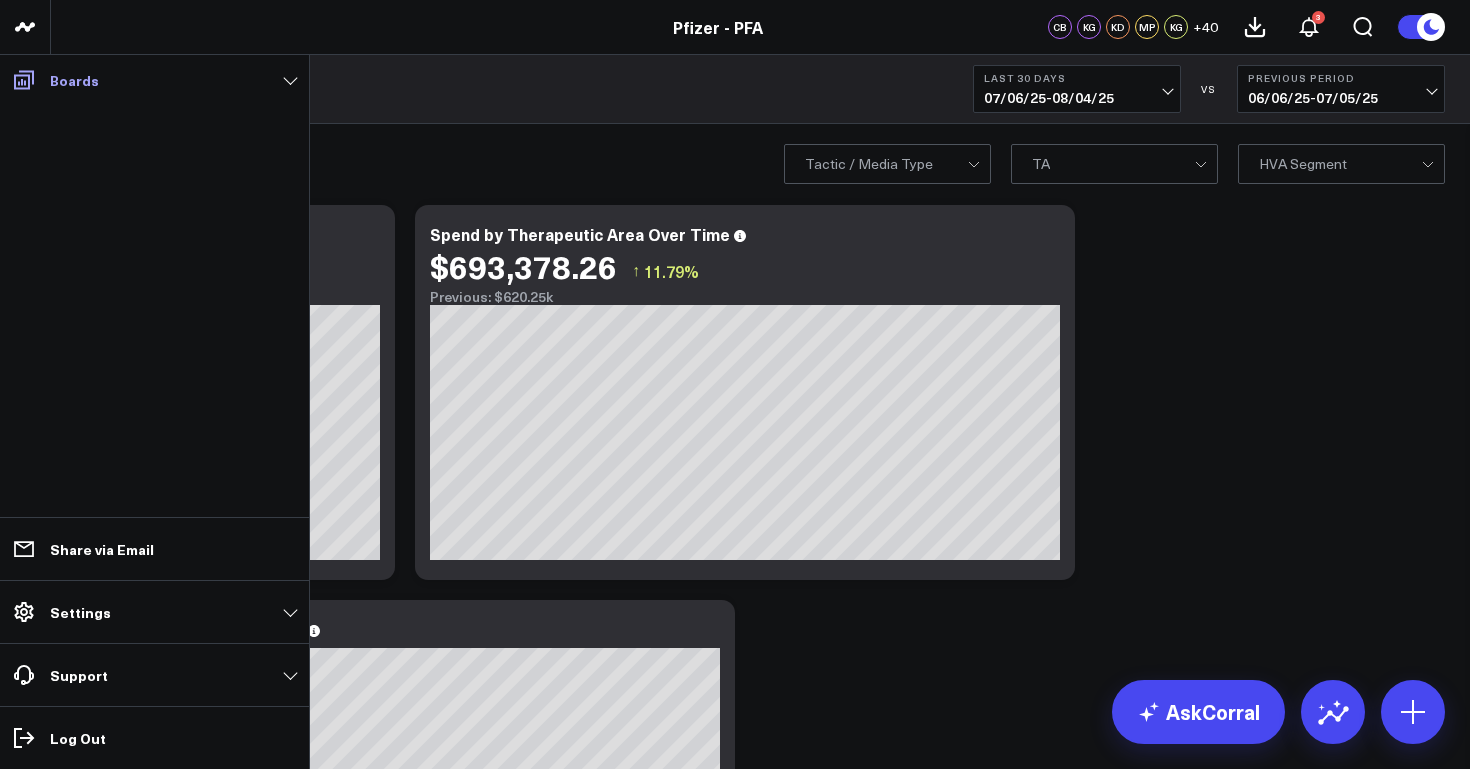 click 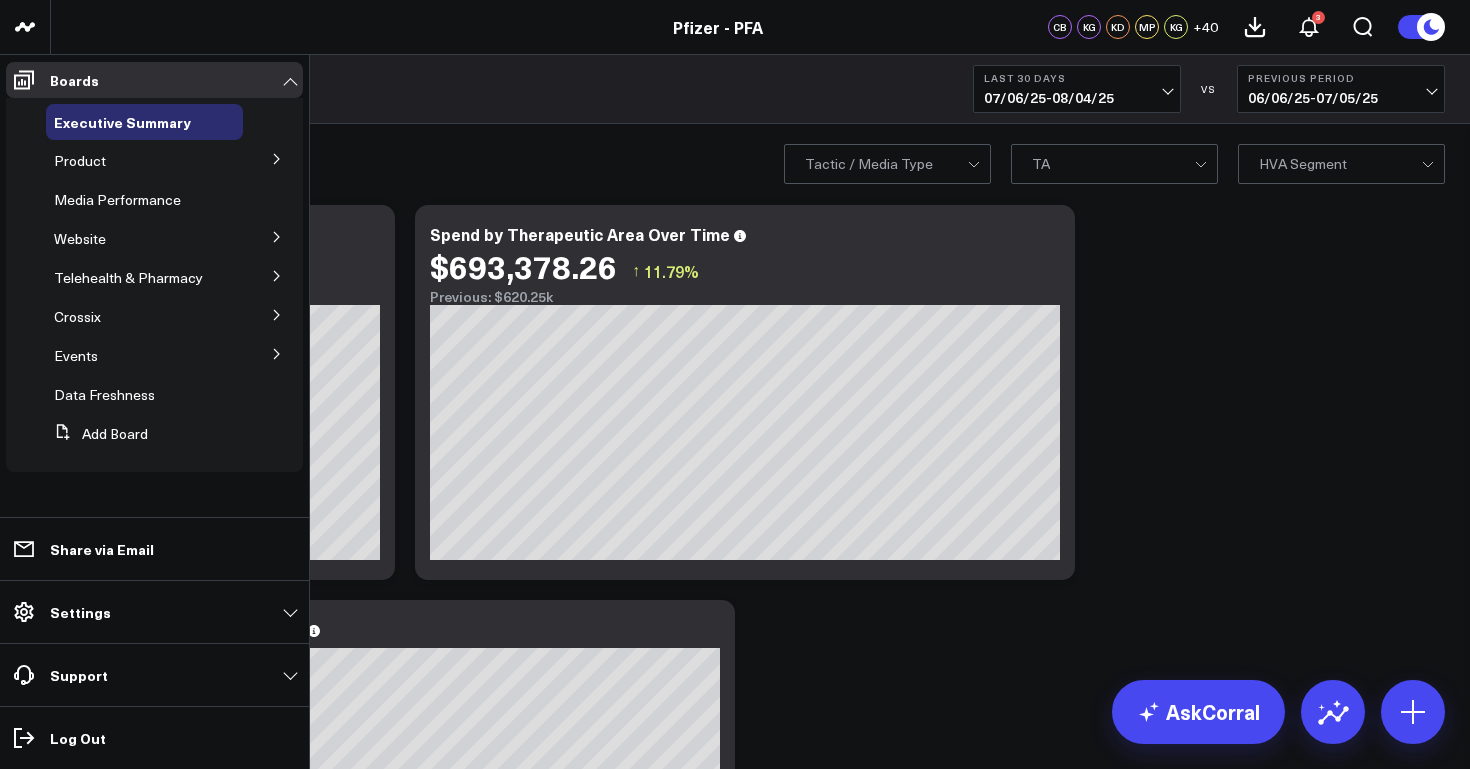 click at bounding box center (277, 158) 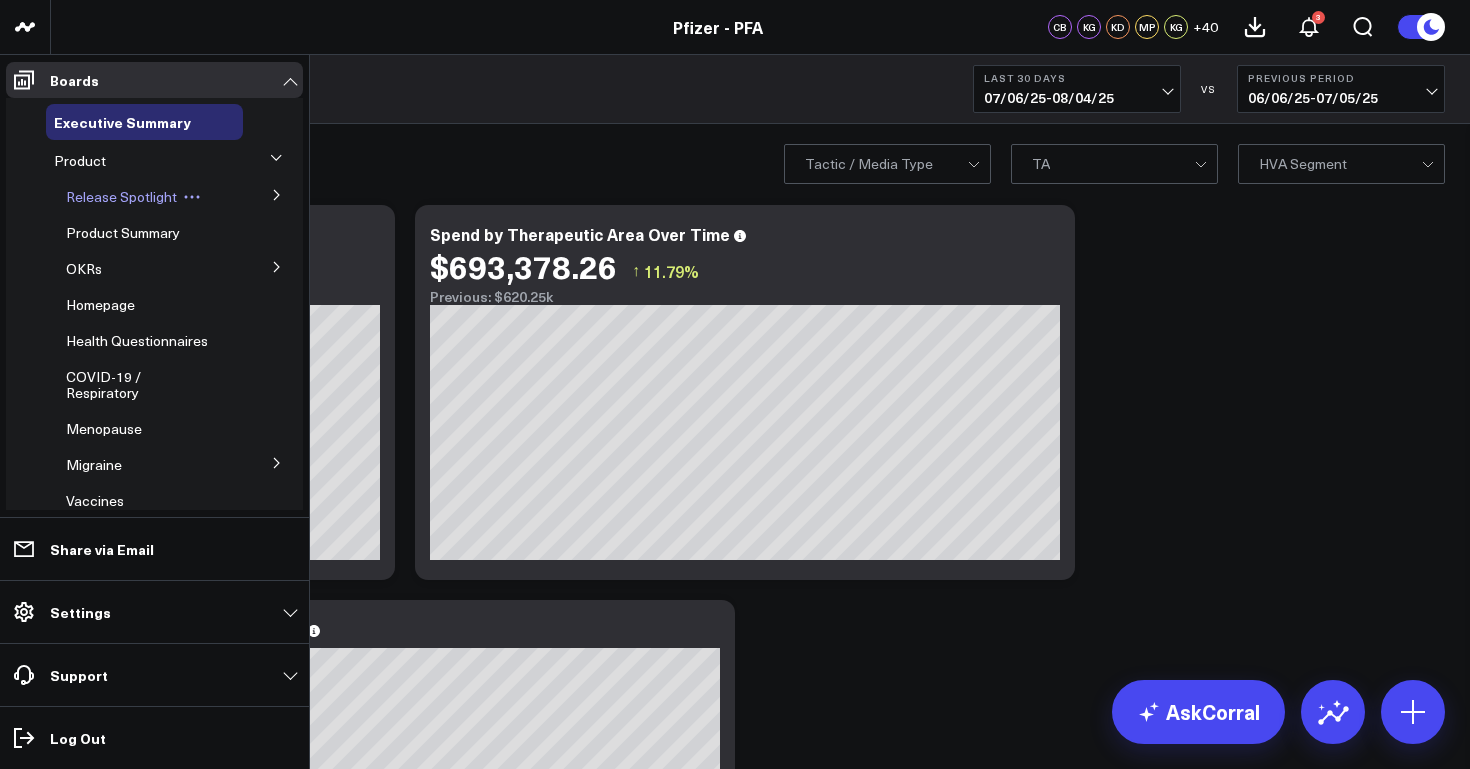 click on "Release Spotlight" at bounding box center (121, 196) 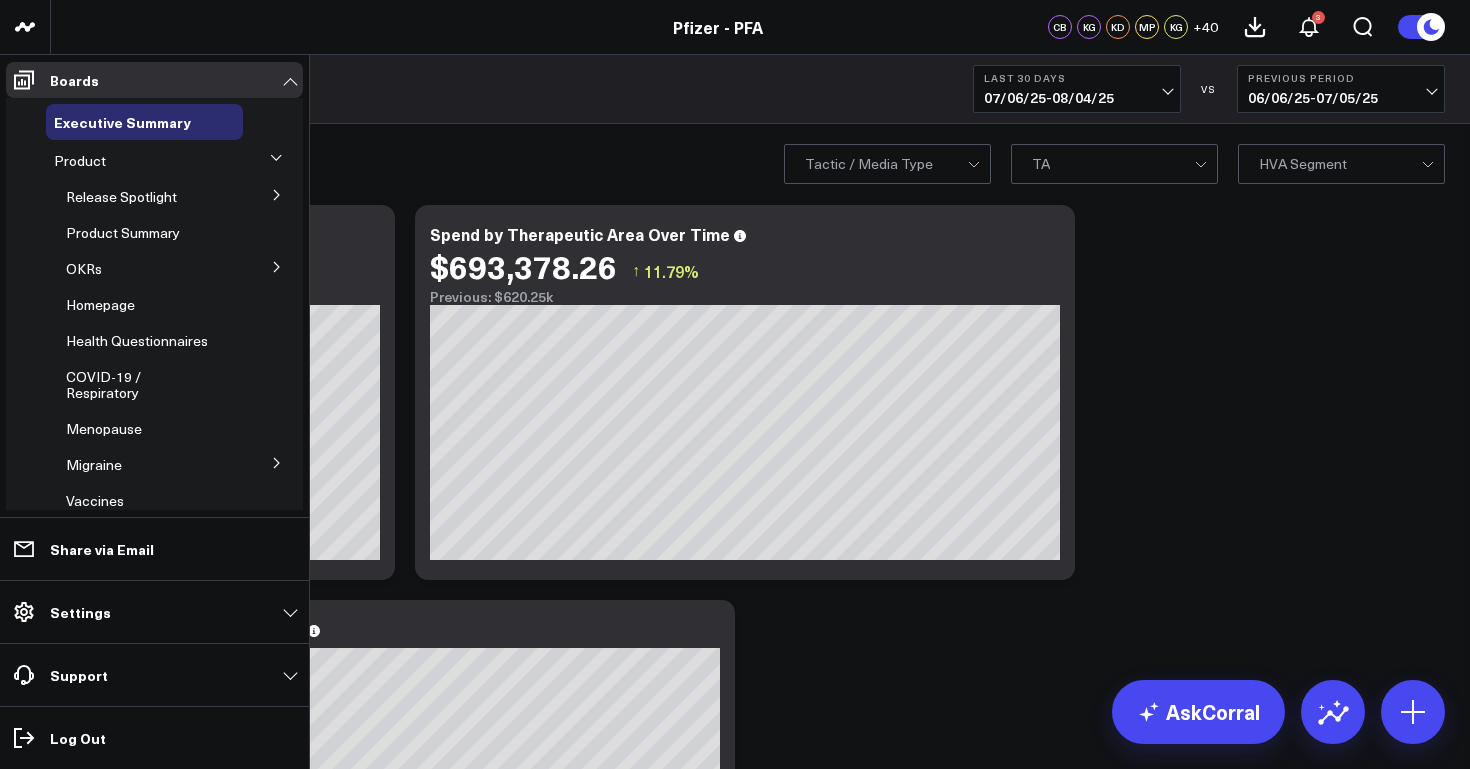 click 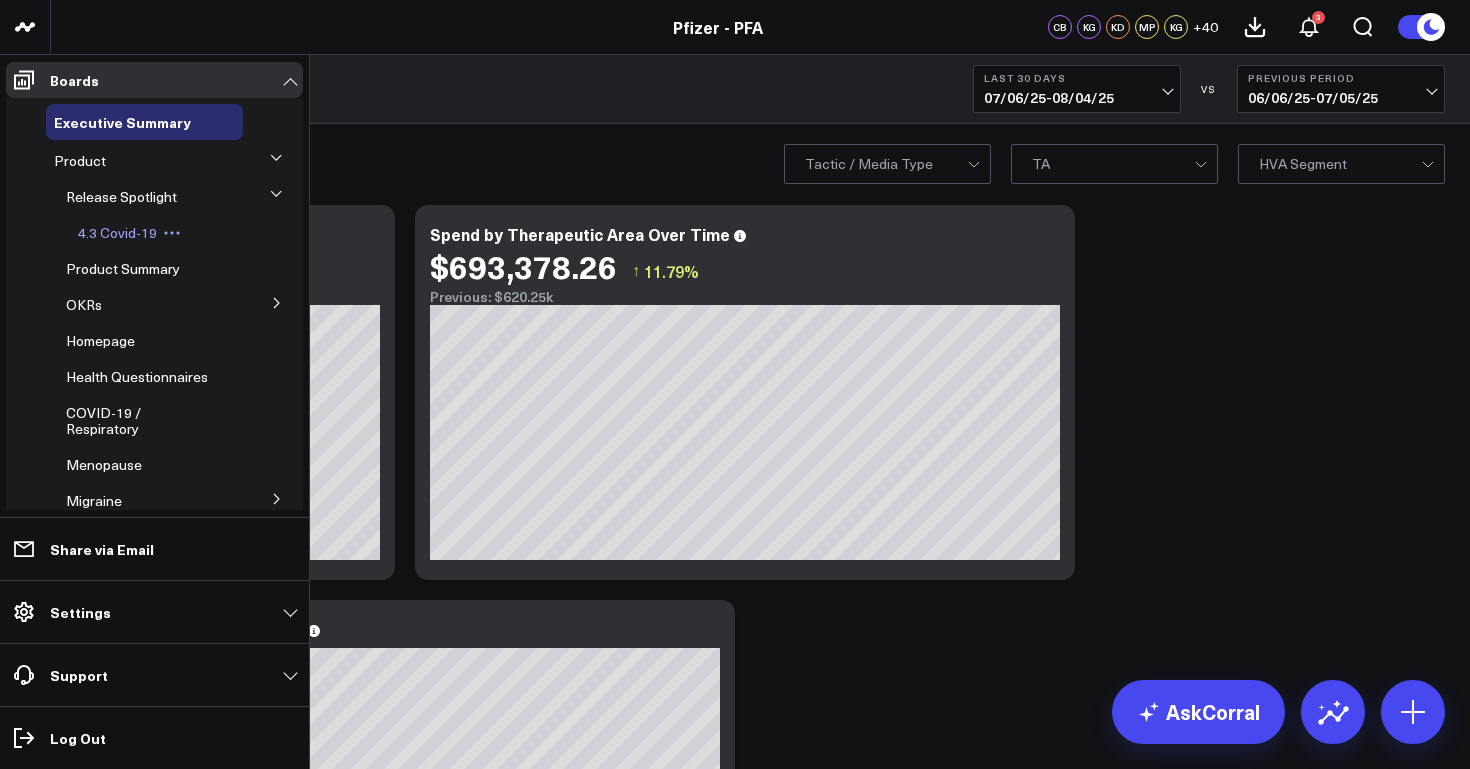 click on "4.3 Covid-19" at bounding box center [117, 232] 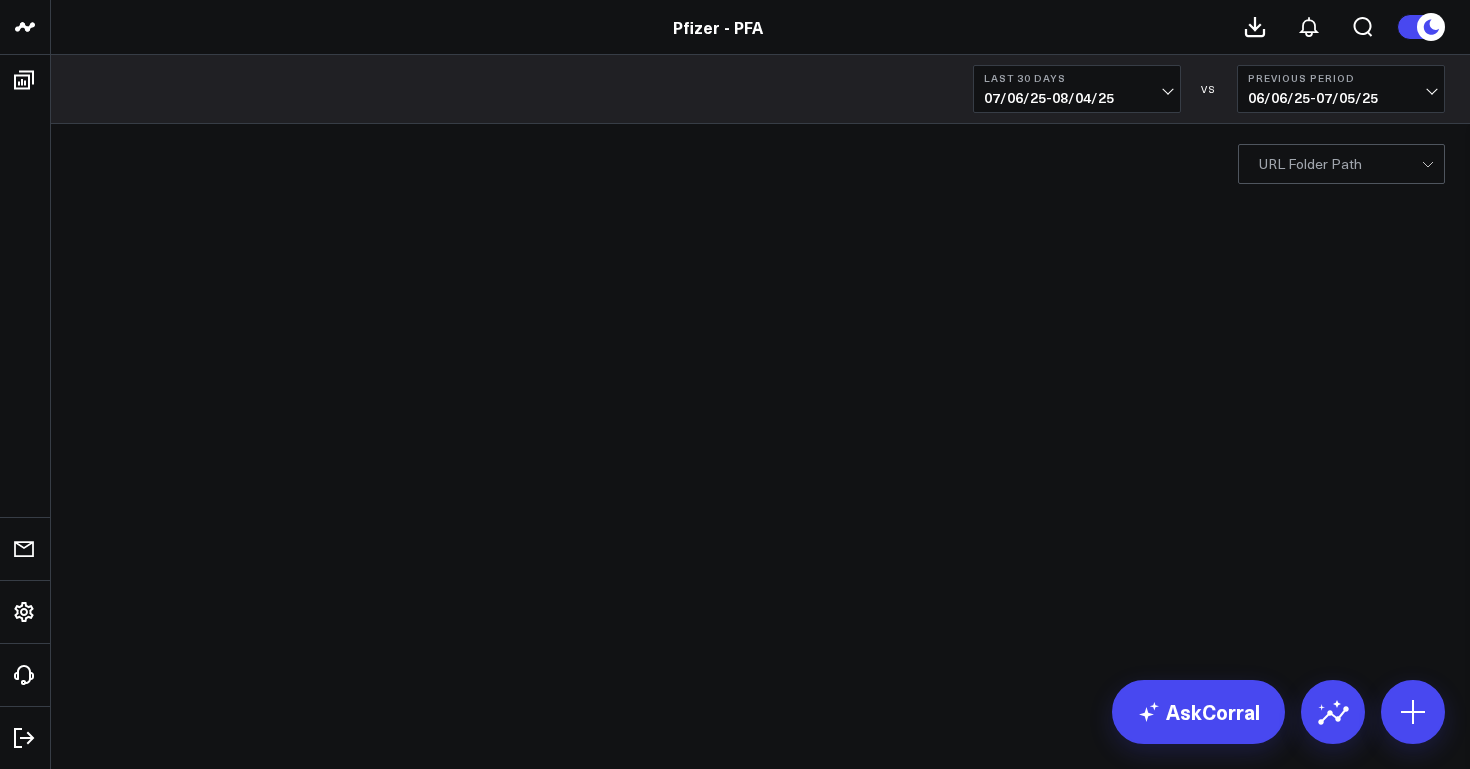 scroll, scrollTop: 0, scrollLeft: 0, axis: both 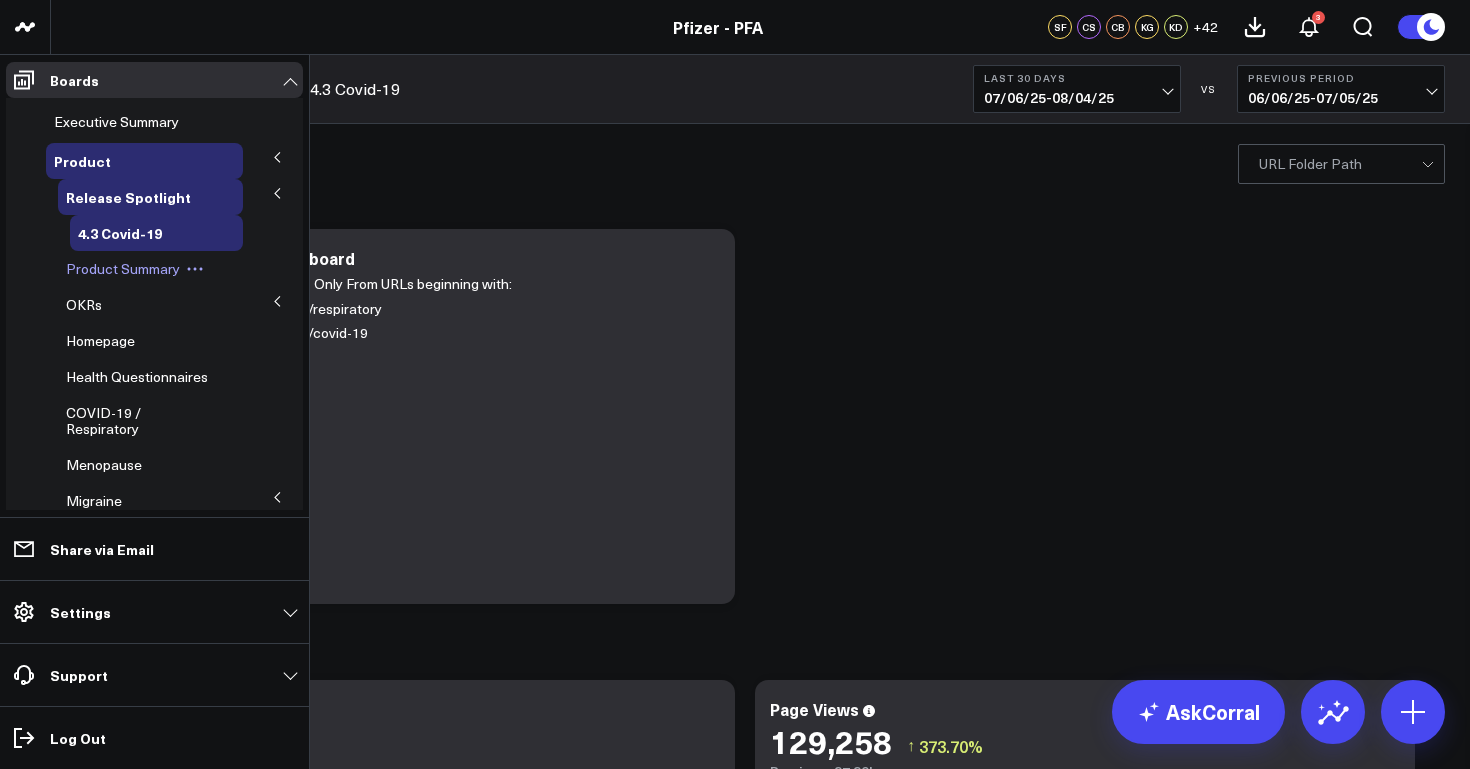 click on "Product Summary" at bounding box center [123, 268] 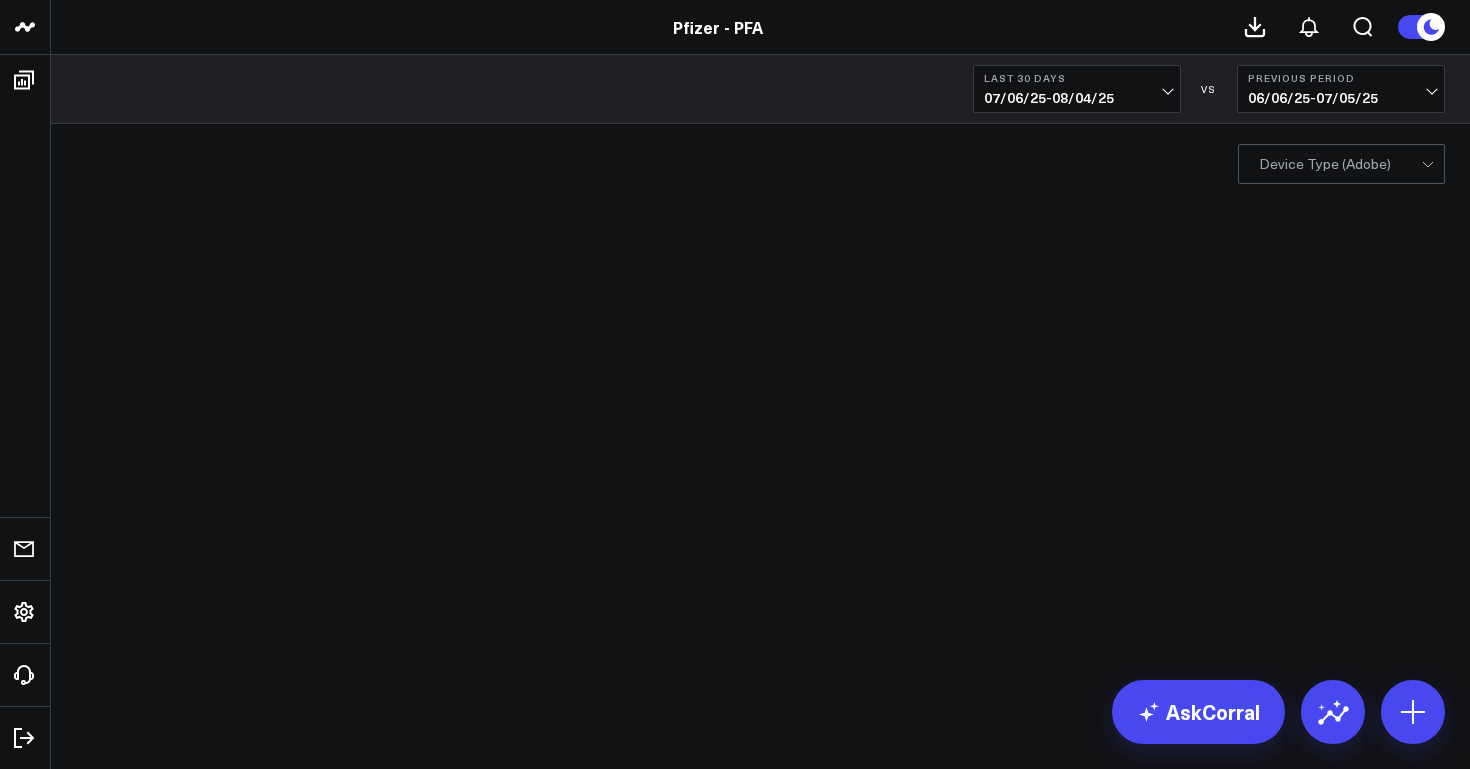 scroll, scrollTop: 0, scrollLeft: 0, axis: both 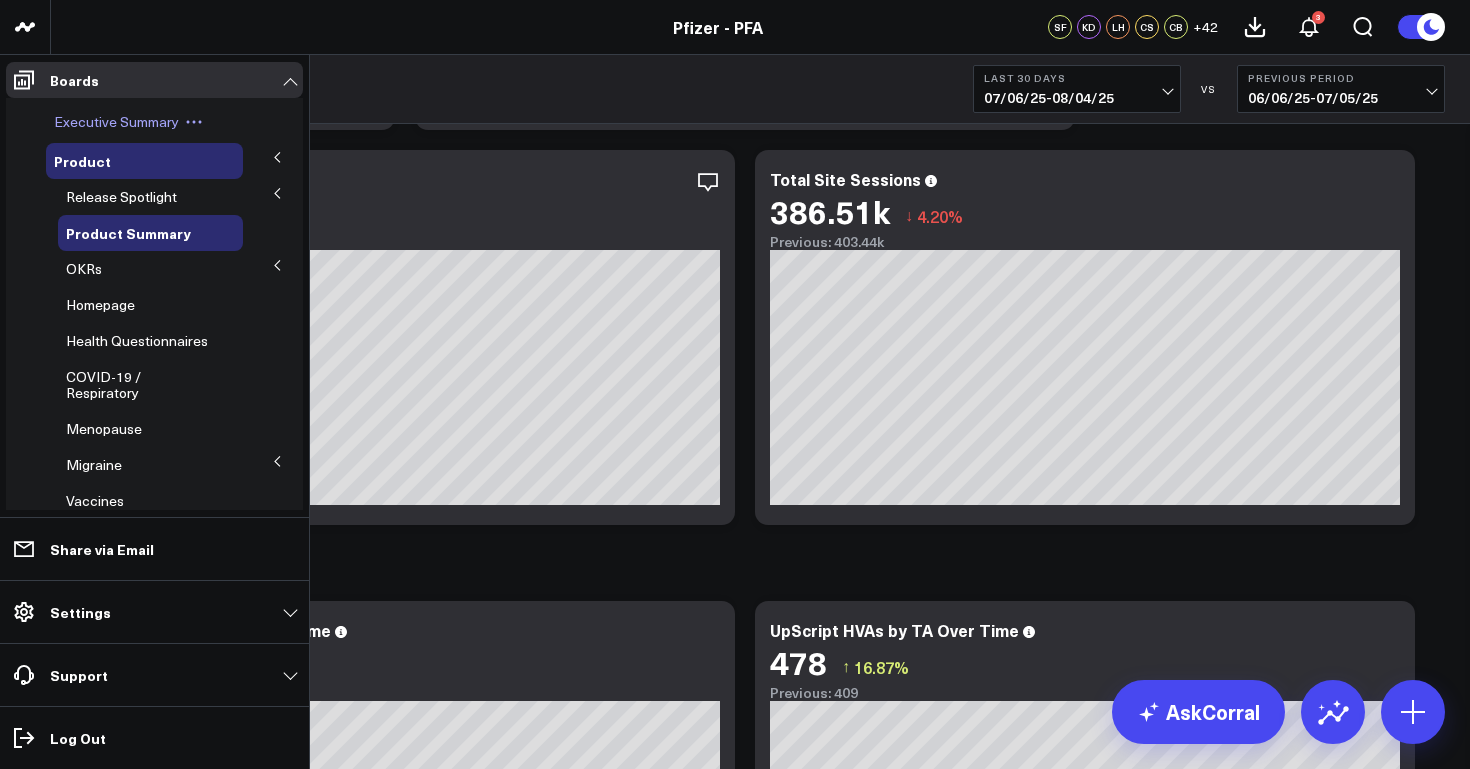 click on "Executive Summary" at bounding box center (116, 121) 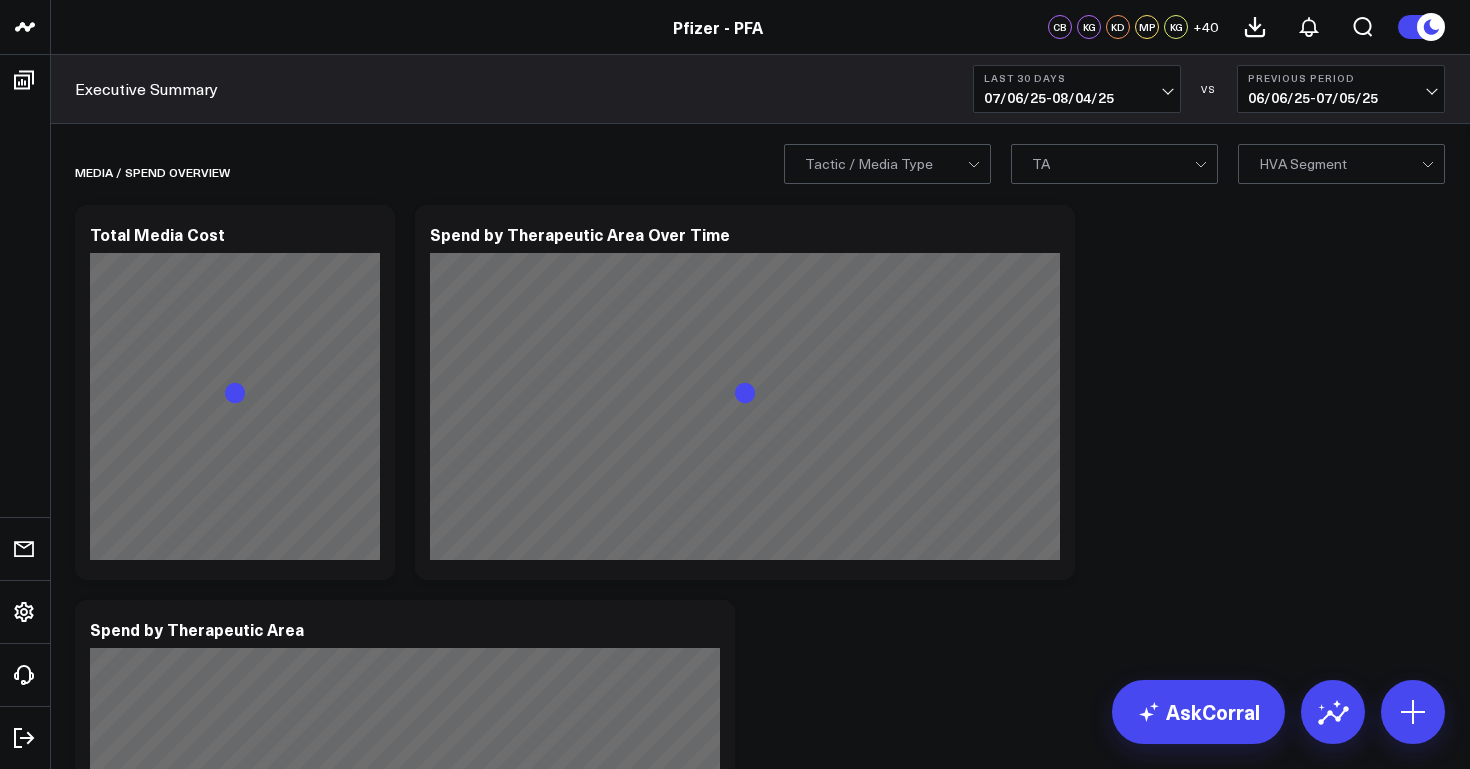 scroll, scrollTop: 0, scrollLeft: 0, axis: both 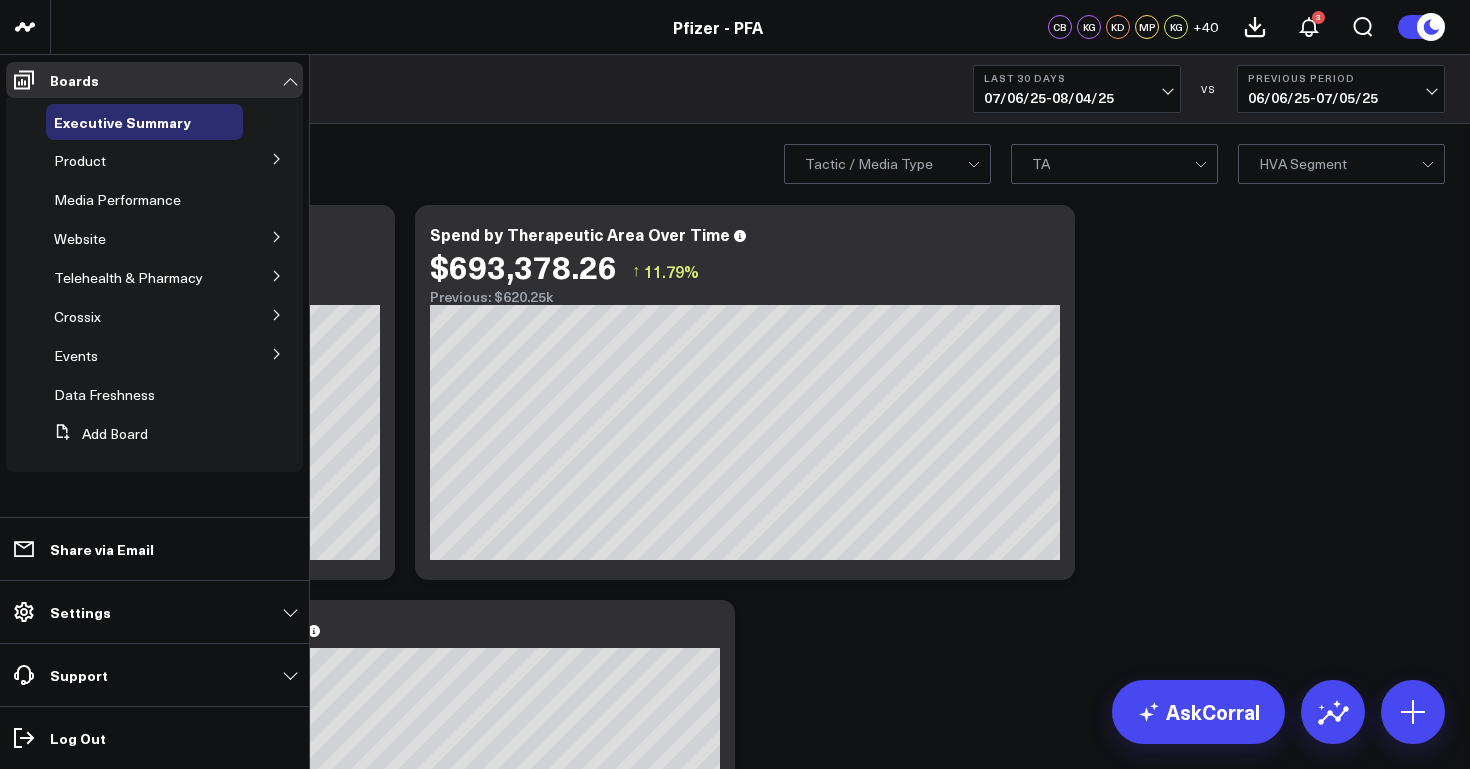 click 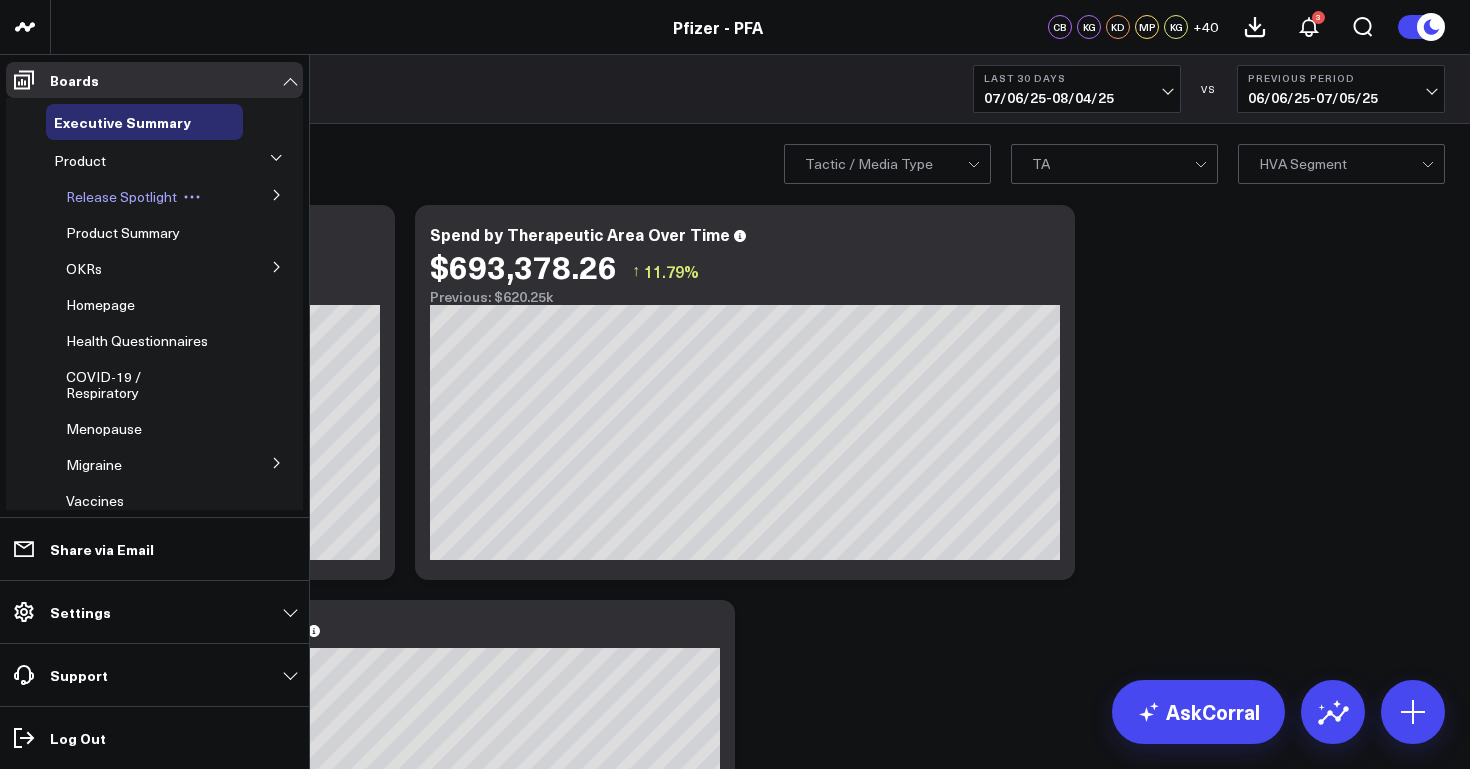 click on "Release Spotlight" at bounding box center (121, 196) 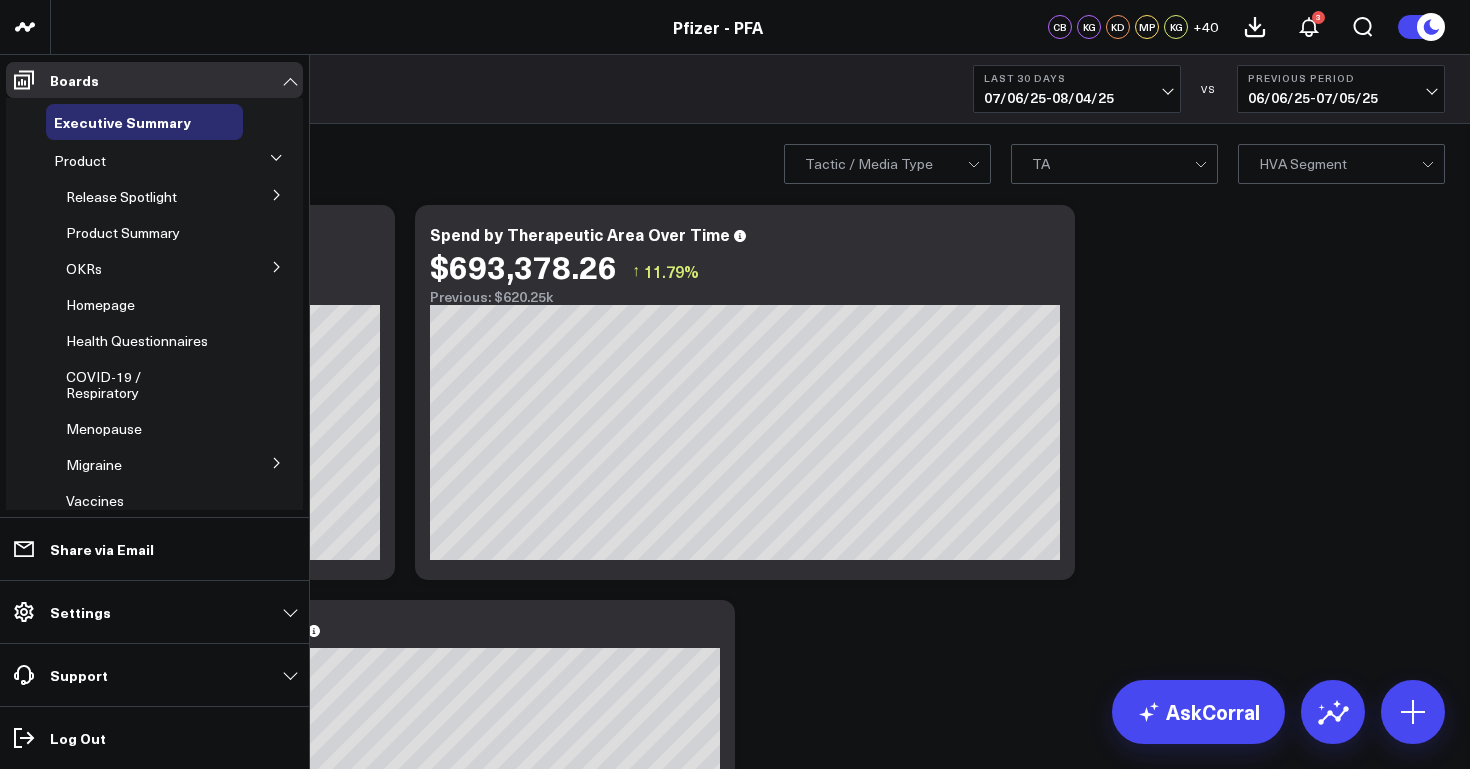 click 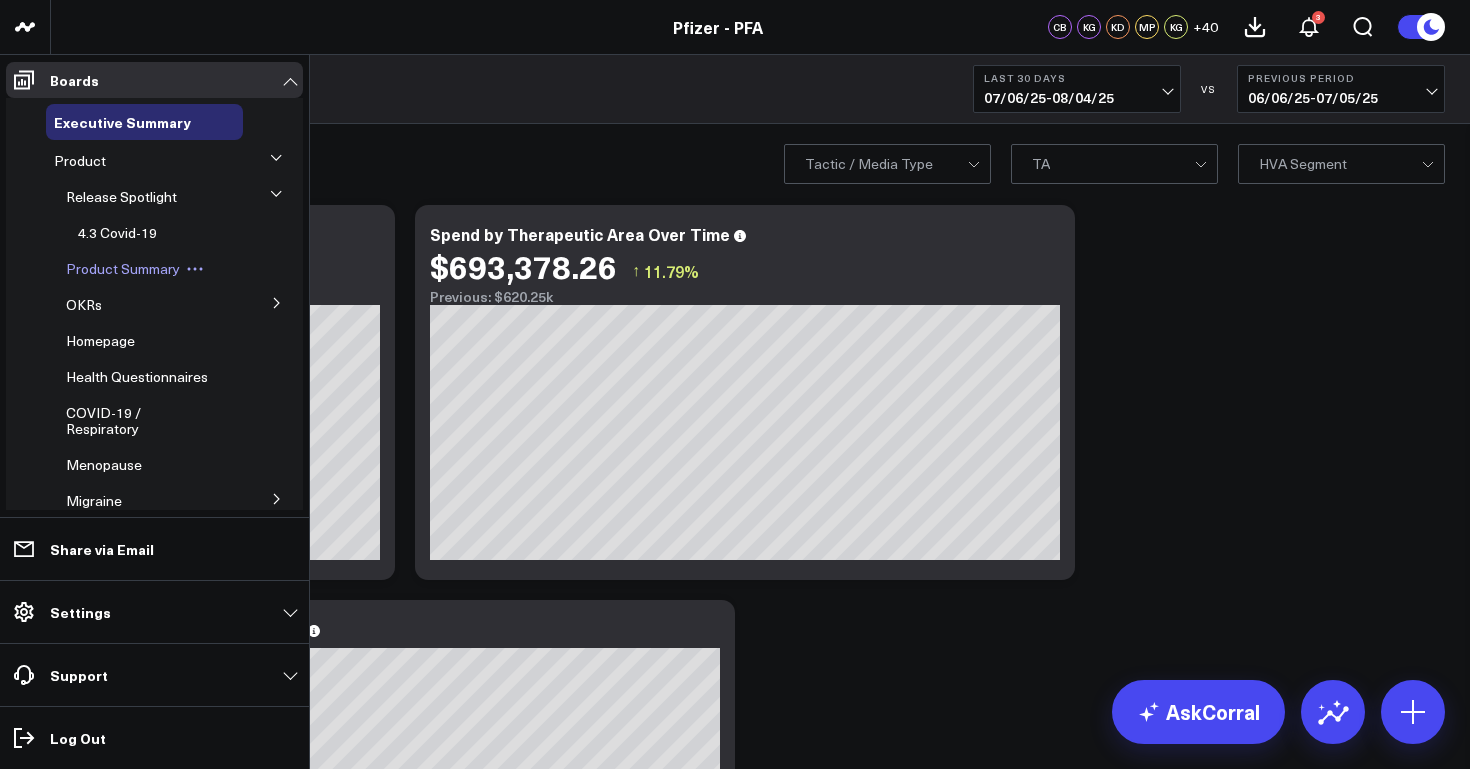 click on "Product Summary" at bounding box center [123, 268] 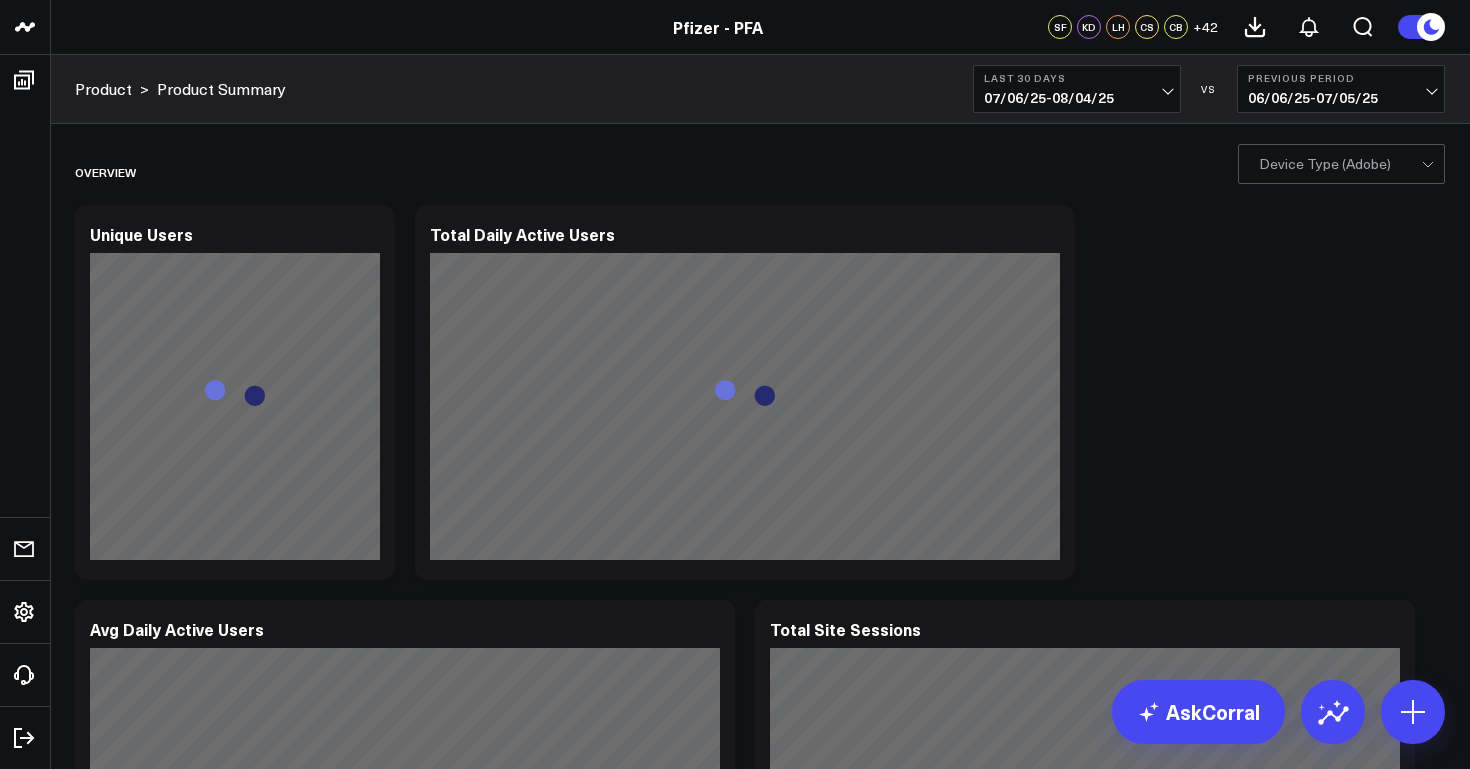 scroll, scrollTop: 0, scrollLeft: 0, axis: both 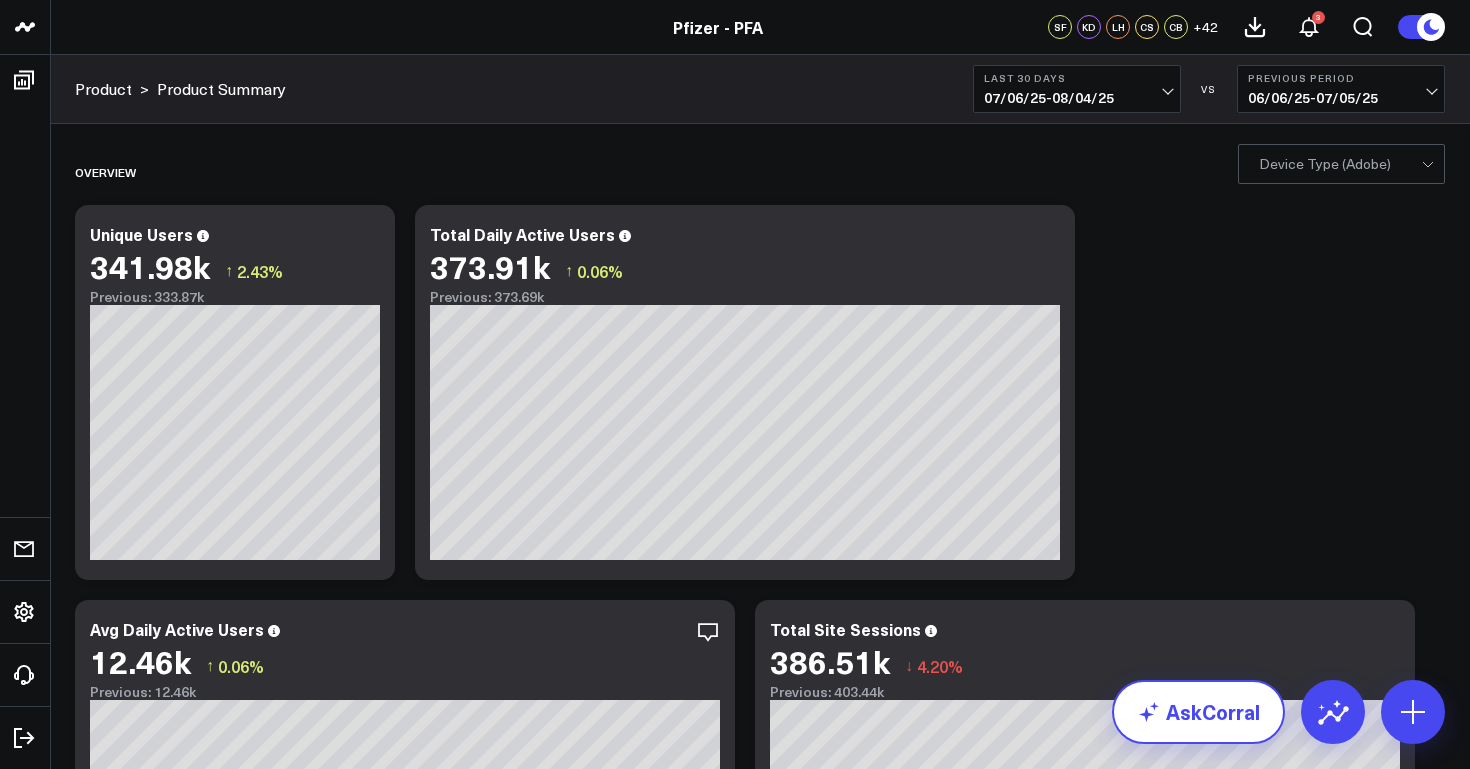 click on "AskCorral" at bounding box center [1198, 712] 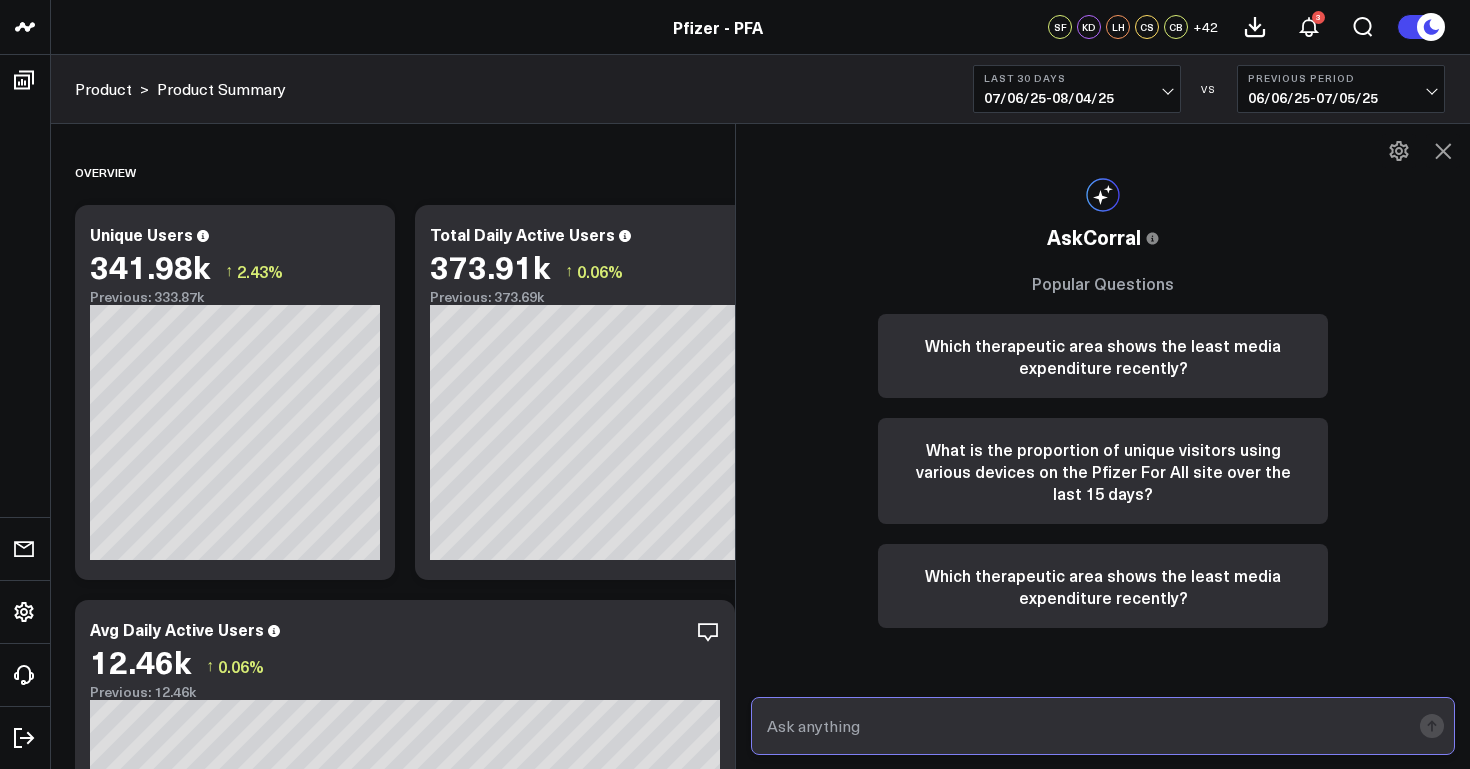 click at bounding box center [1086, 726] 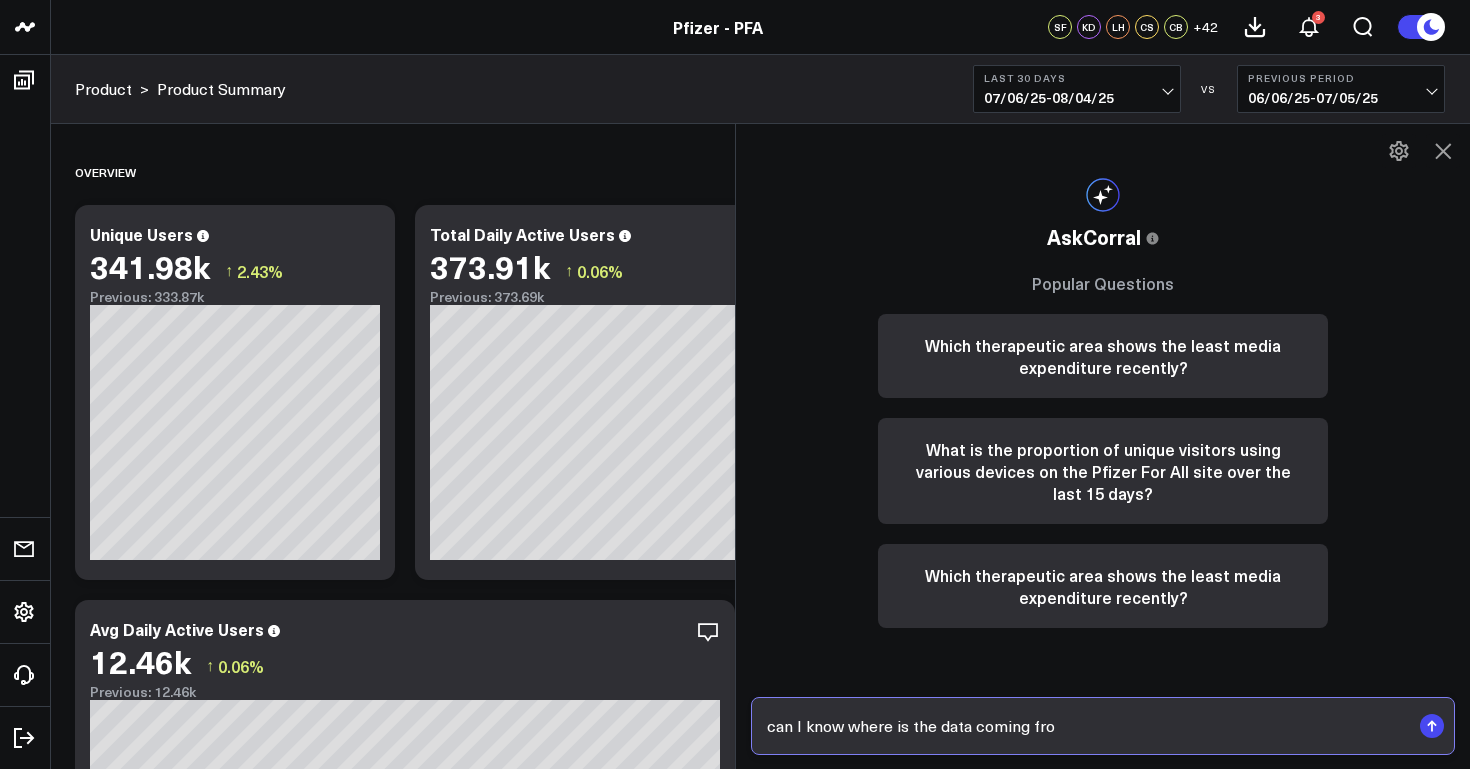 type on "can I know where is the data coming from" 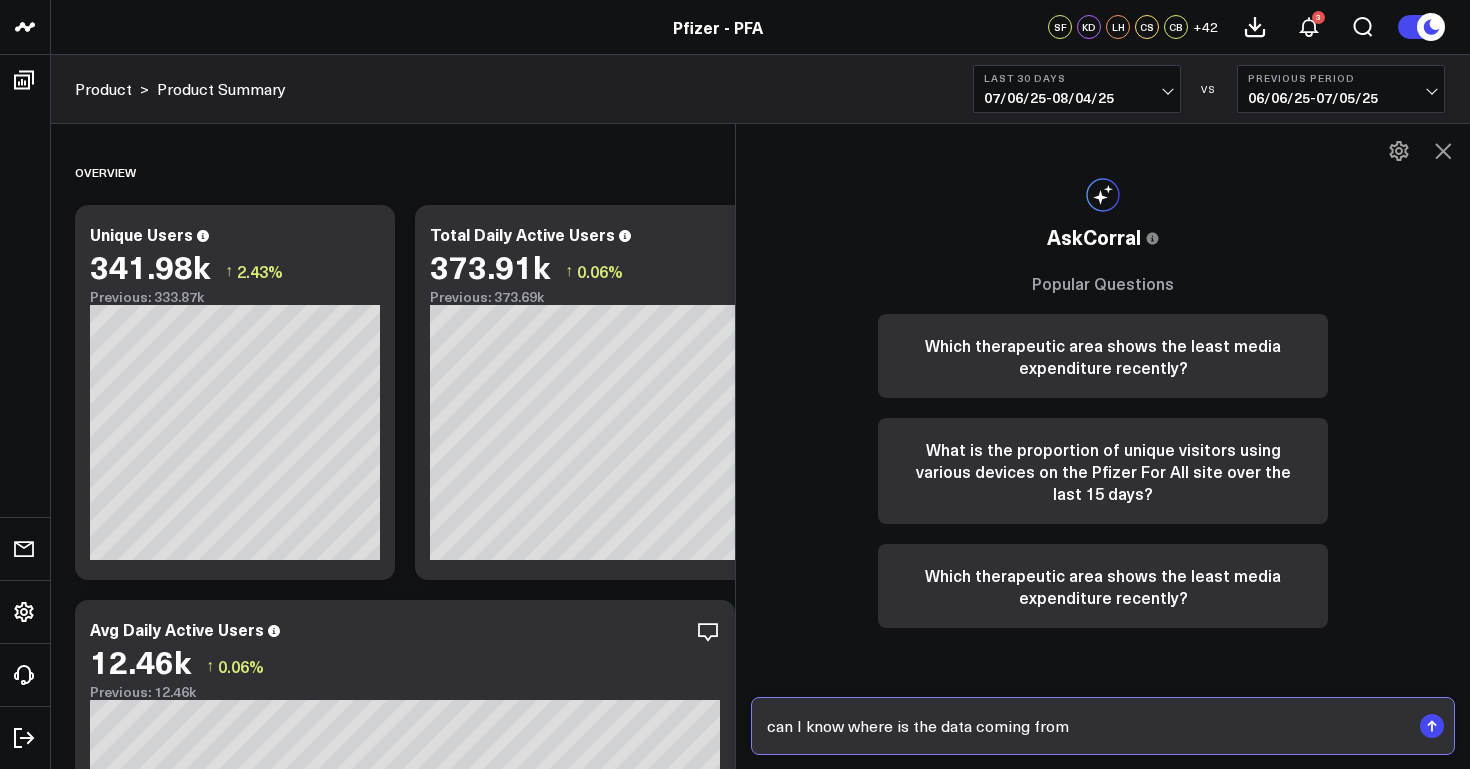 type 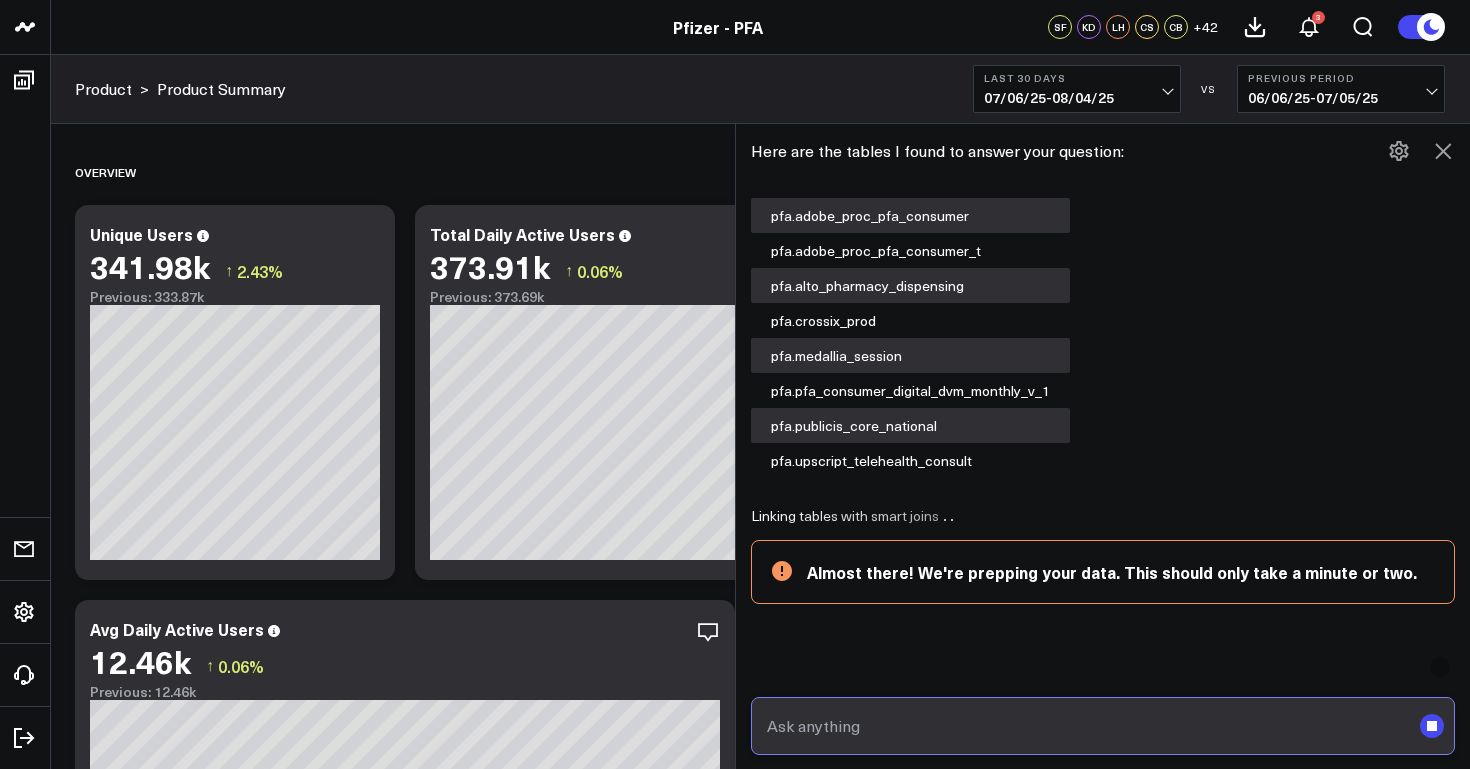 scroll, scrollTop: 119, scrollLeft: 0, axis: vertical 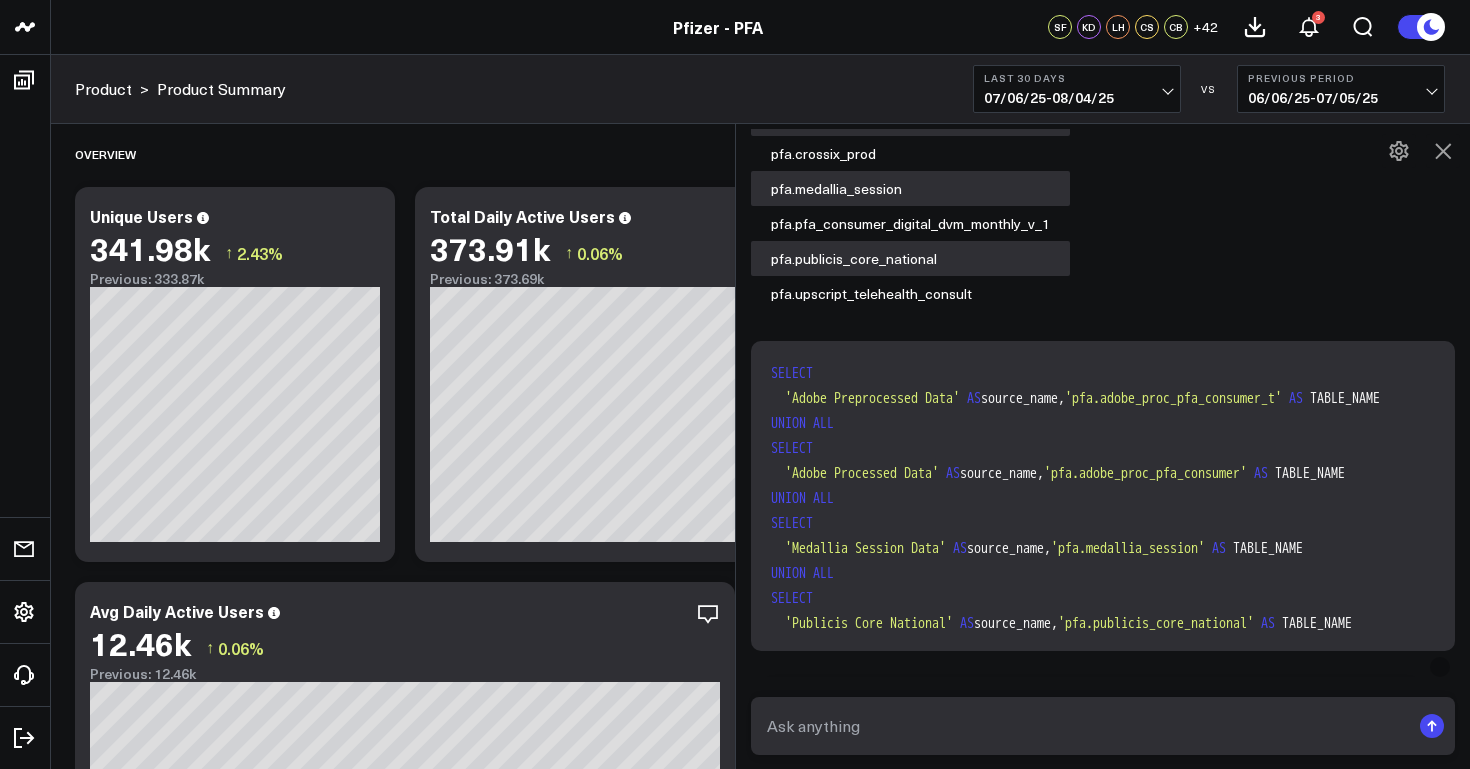 click on "SELECT" at bounding box center (792, 373) 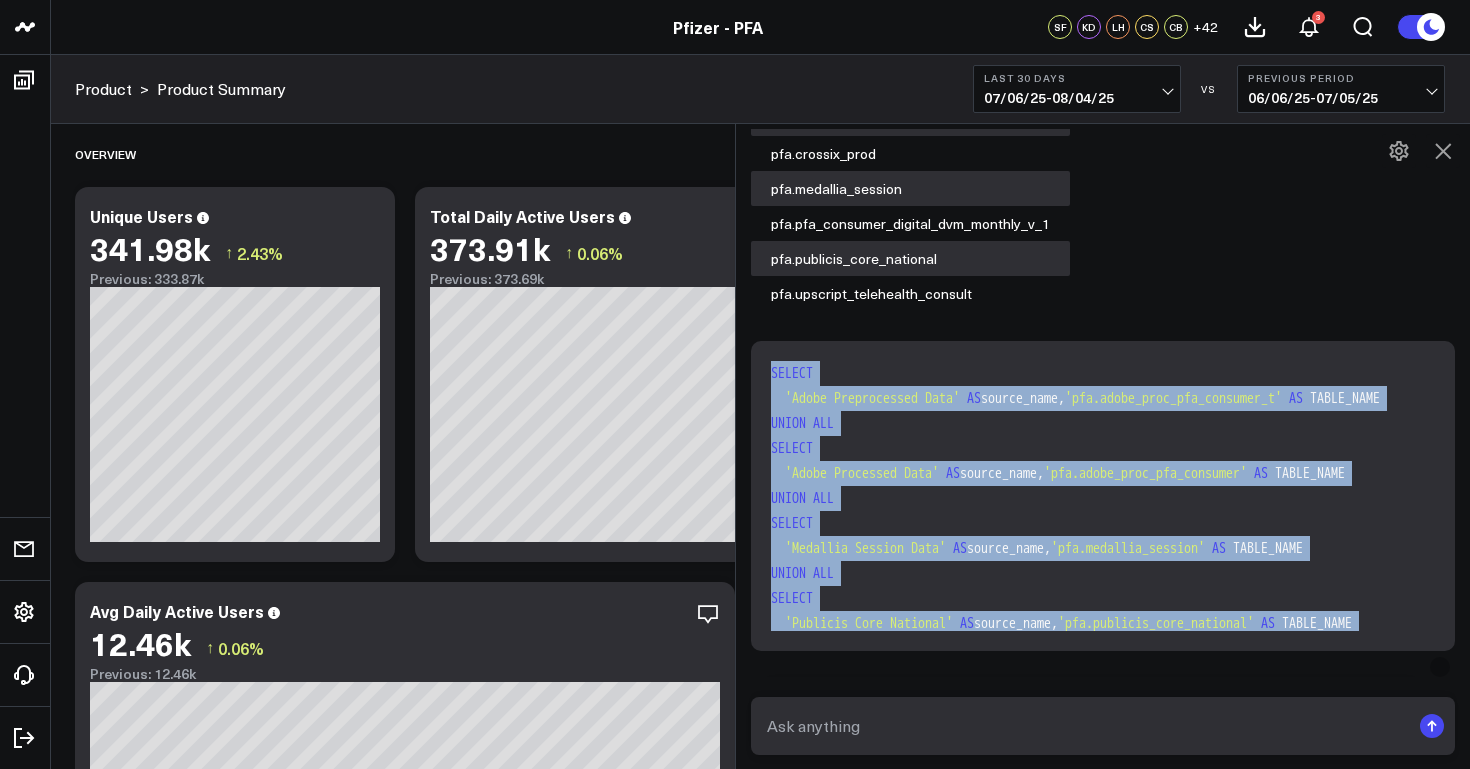 scroll, scrollTop: 580, scrollLeft: 0, axis: vertical 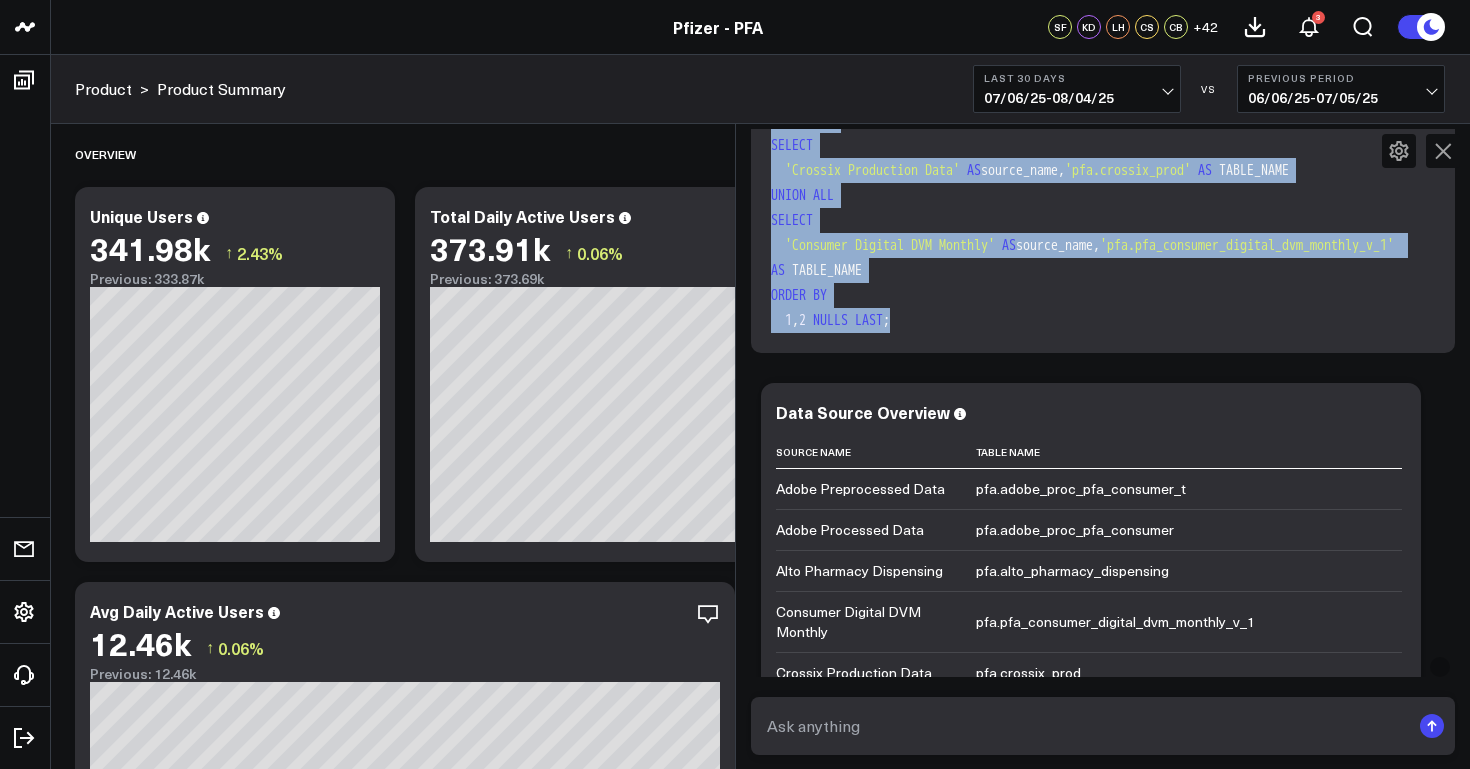 drag, startPoint x: 771, startPoint y: 369, endPoint x: 1303, endPoint y: 326, distance: 533.7349 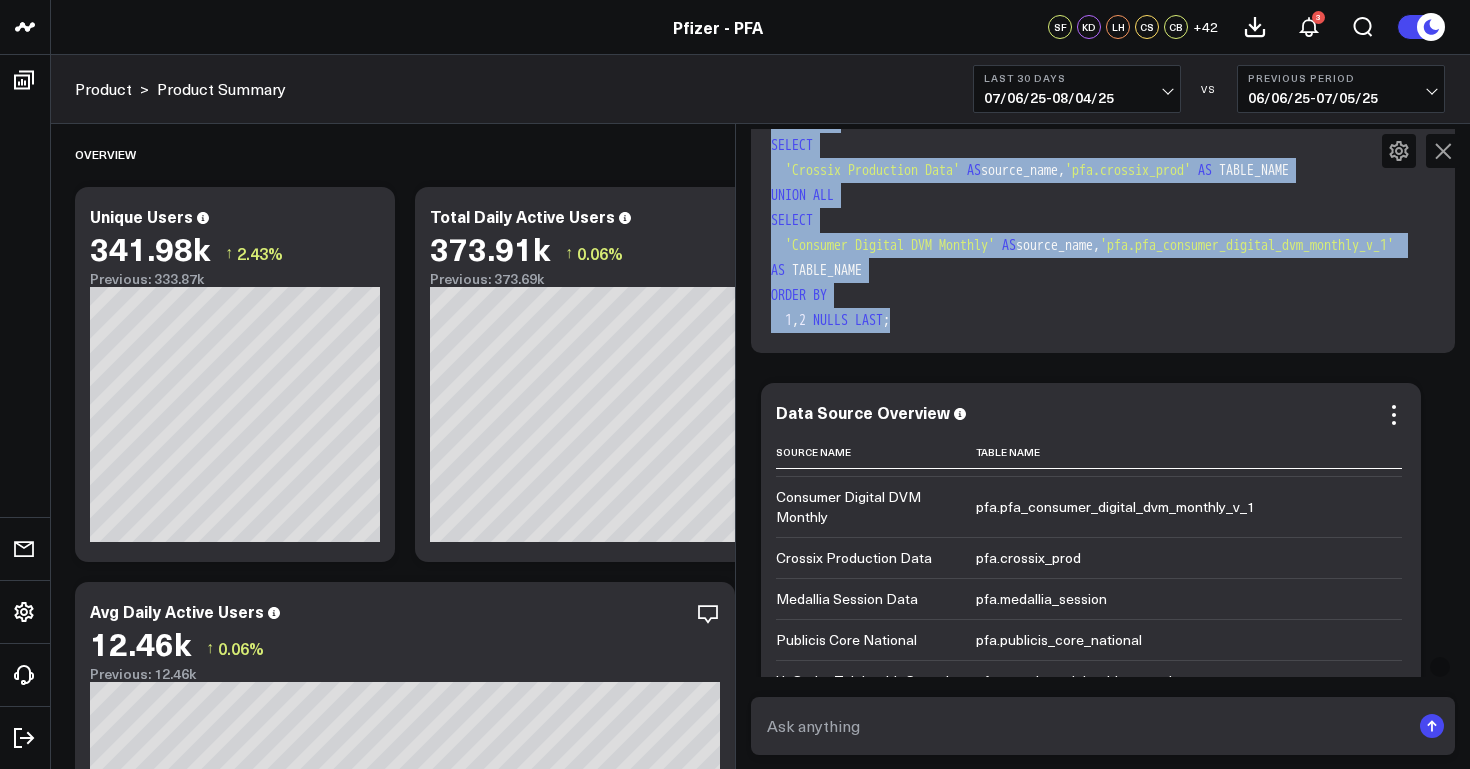 scroll, scrollTop: 121, scrollLeft: 0, axis: vertical 